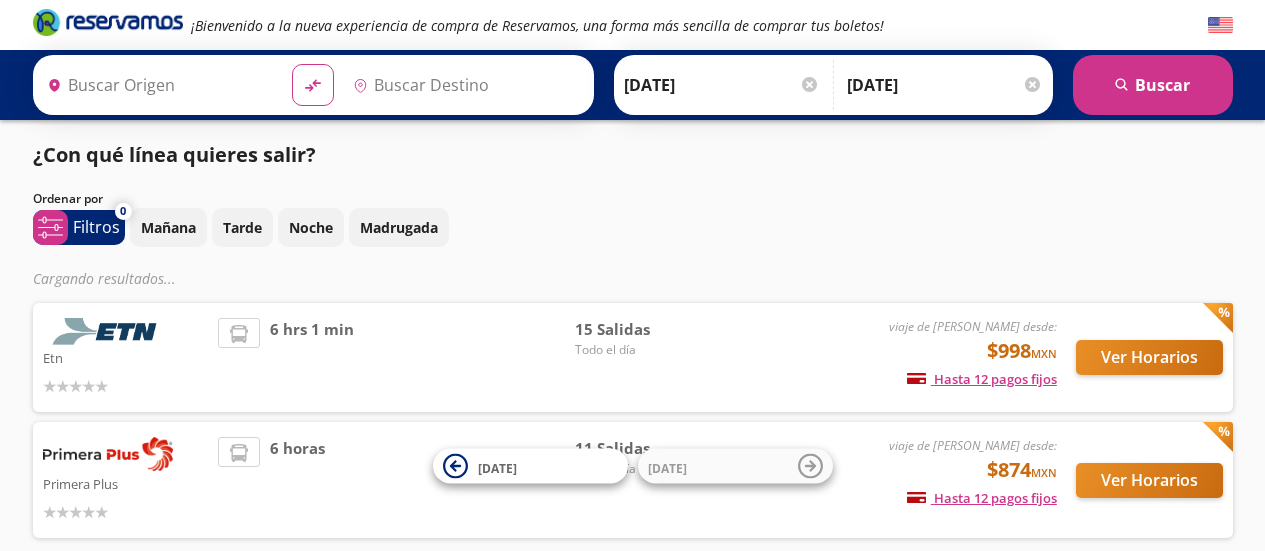 type on "[GEOGRAPHIC_DATA], [GEOGRAPHIC_DATA]" 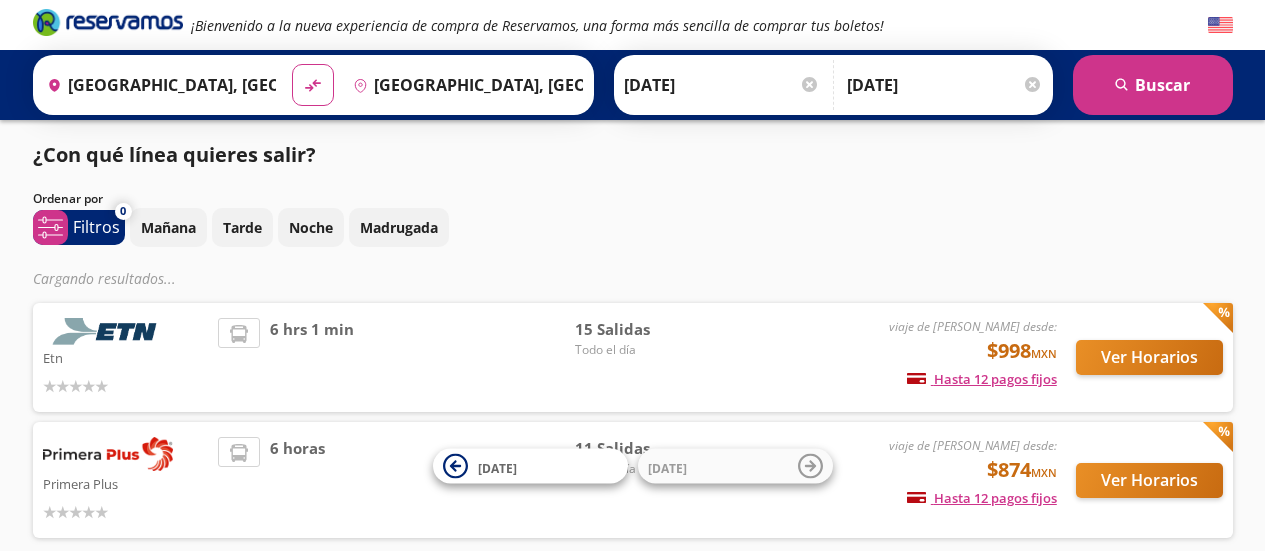 scroll, scrollTop: 0, scrollLeft: 0, axis: both 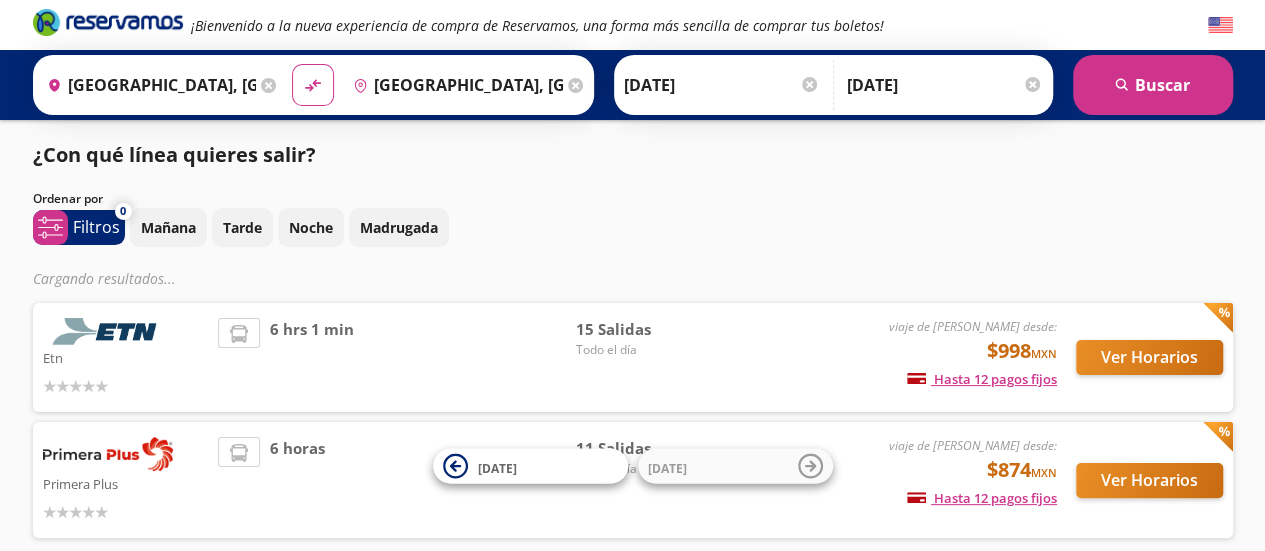 drag, startPoint x: 0, startPoint y: 0, endPoint x: 646, endPoint y: 124, distance: 657.7933 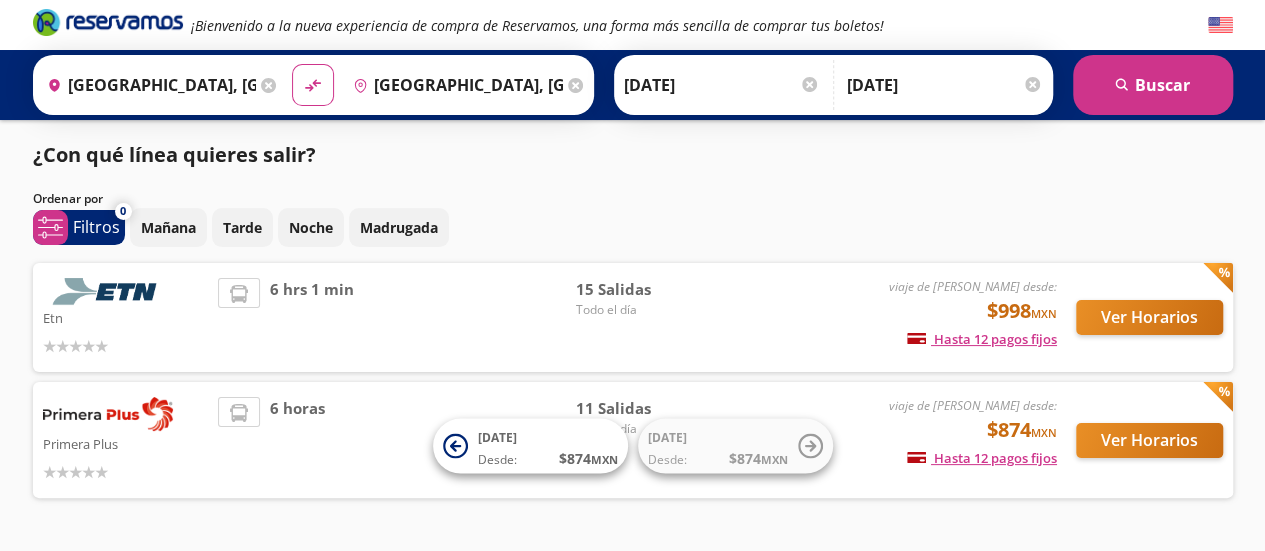 drag, startPoint x: 646, startPoint y: 124, endPoint x: 1044, endPoint y: 163, distance: 399.90625 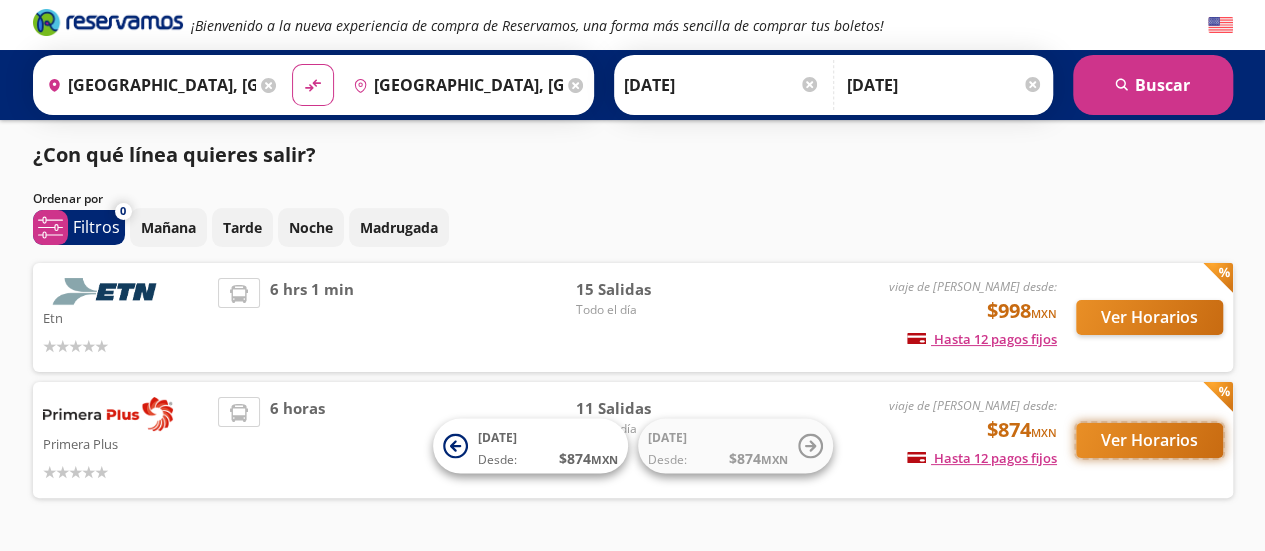 click on "Ver Horarios" at bounding box center [1149, 440] 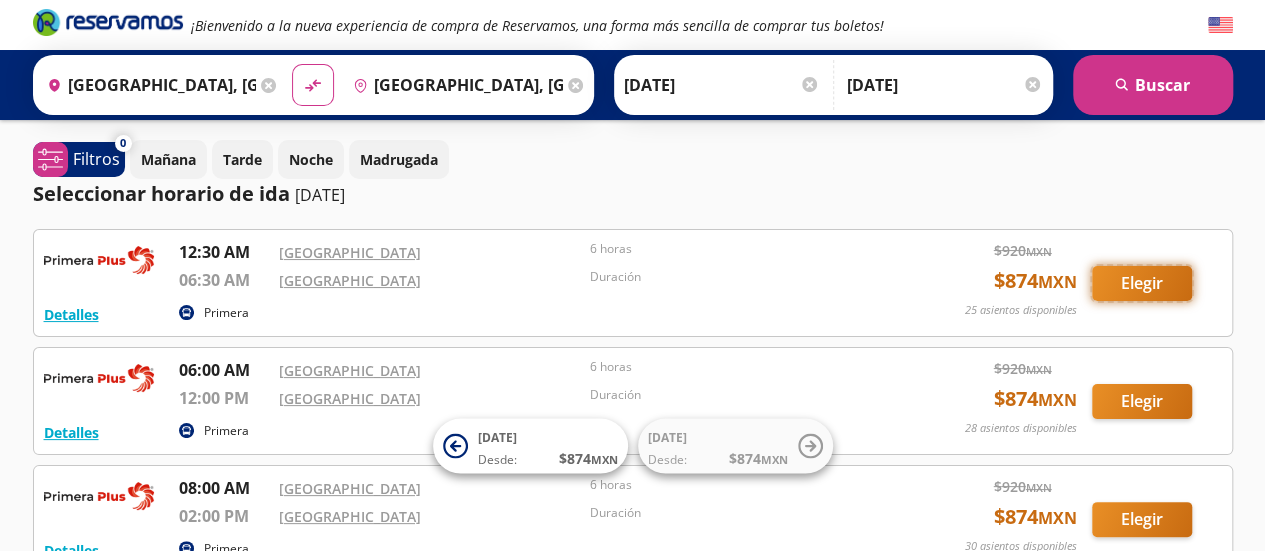 click on "Elegir" at bounding box center (1142, 283) 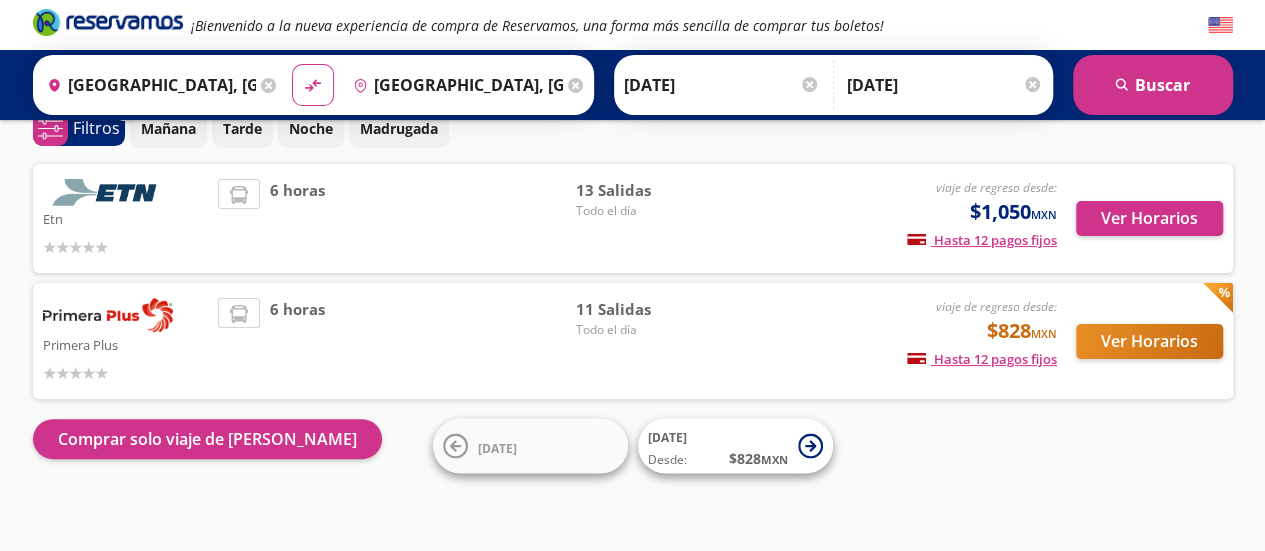 scroll, scrollTop: 107, scrollLeft: 0, axis: vertical 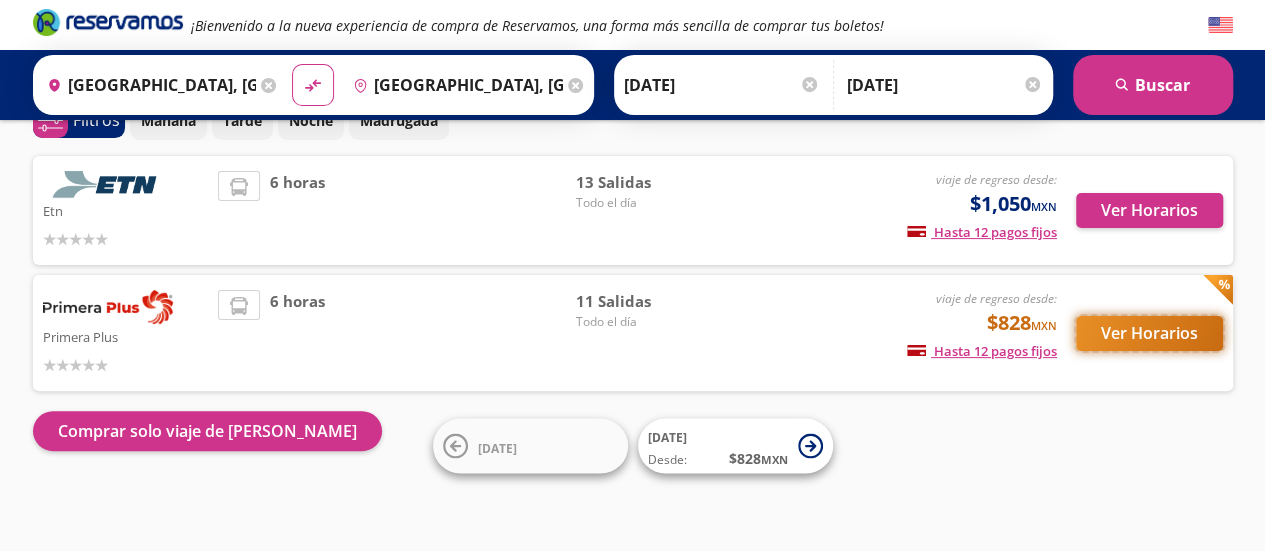 click on "Ver Horarios" at bounding box center (1149, 333) 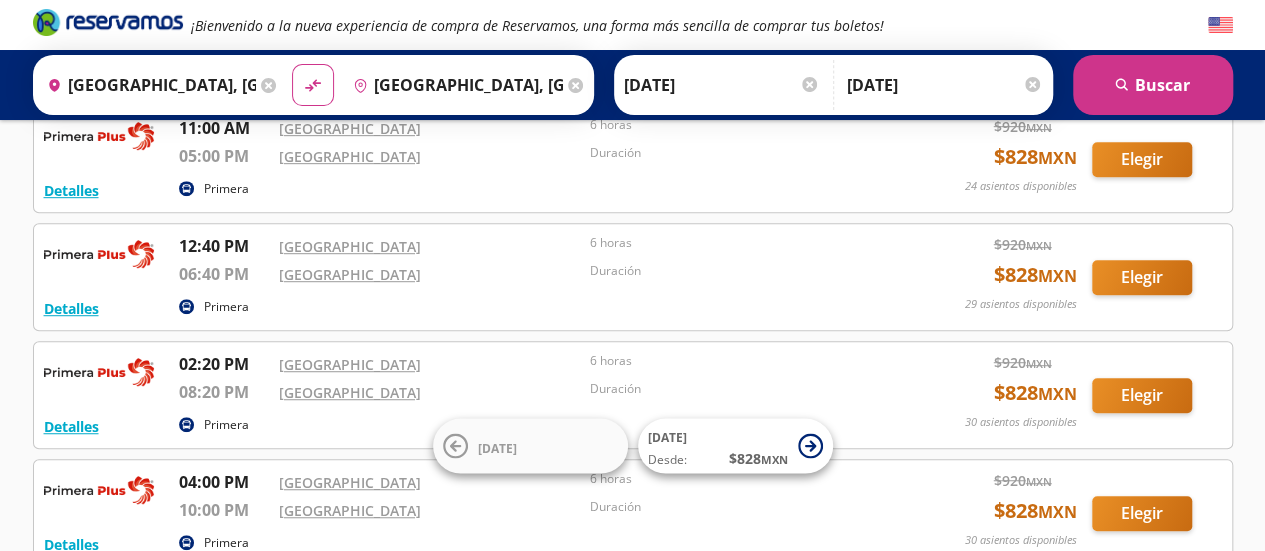 scroll, scrollTop: 470, scrollLeft: 0, axis: vertical 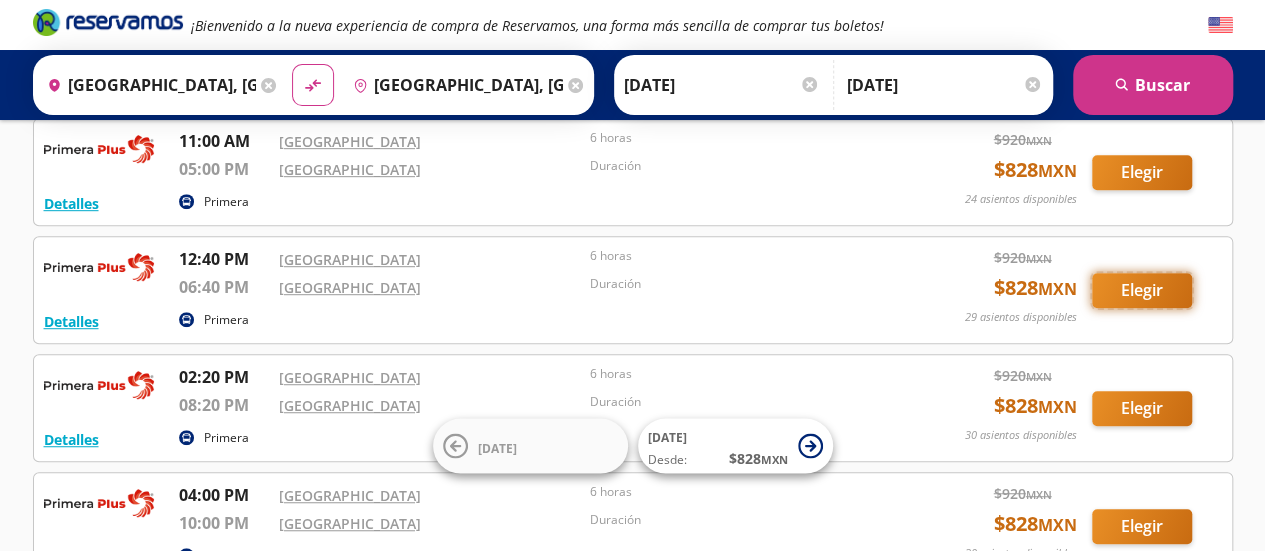 click on "Elegir" at bounding box center [1142, 290] 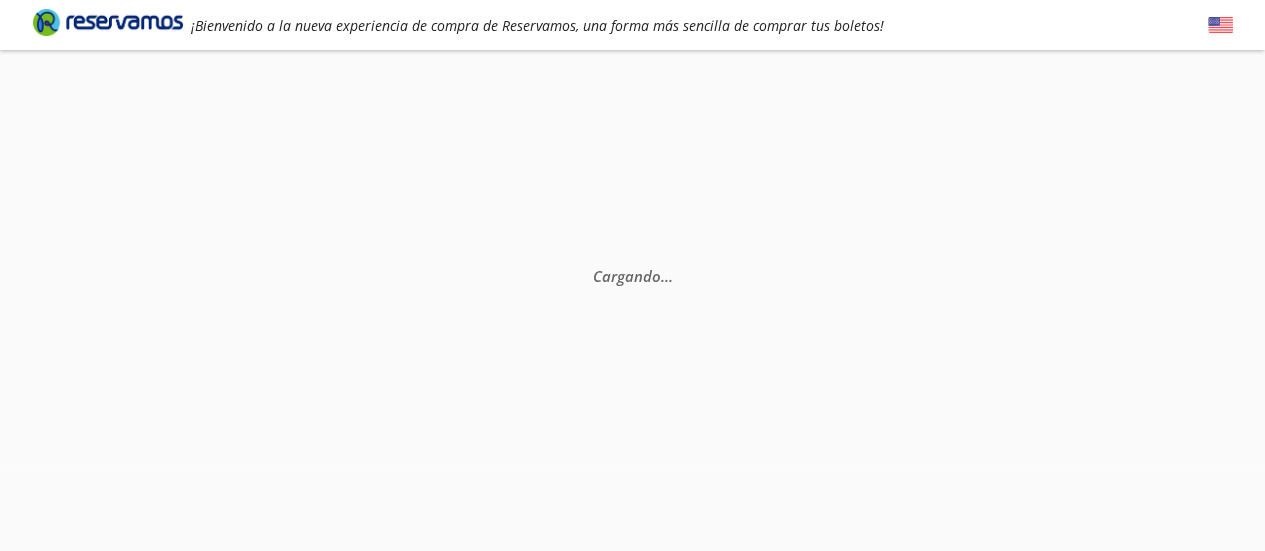 scroll, scrollTop: 0, scrollLeft: 0, axis: both 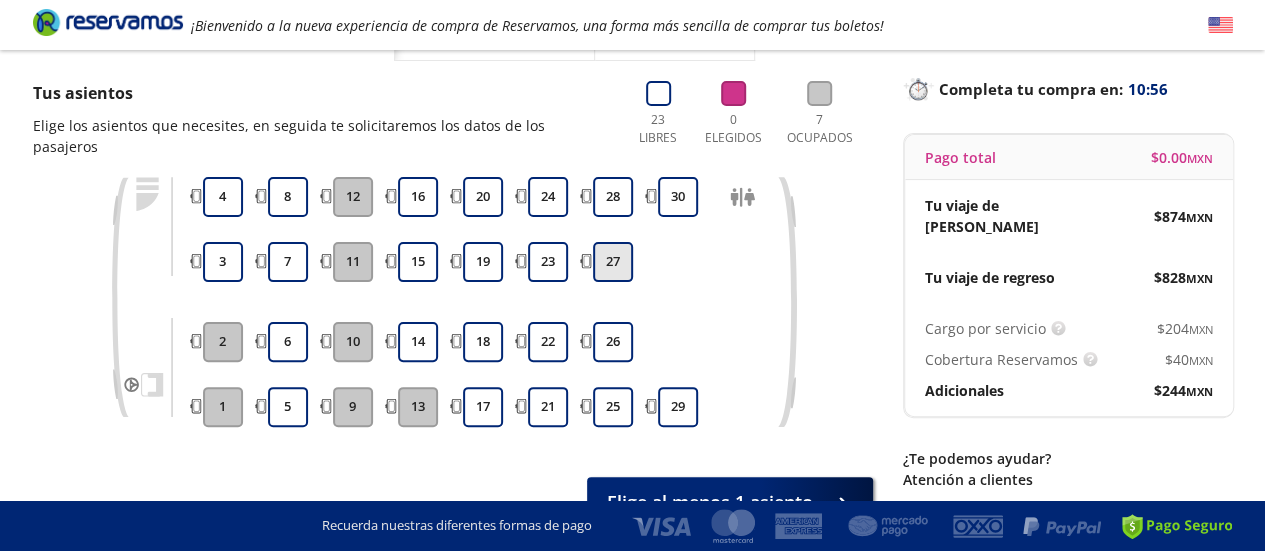 click on "27" at bounding box center [613, 262] 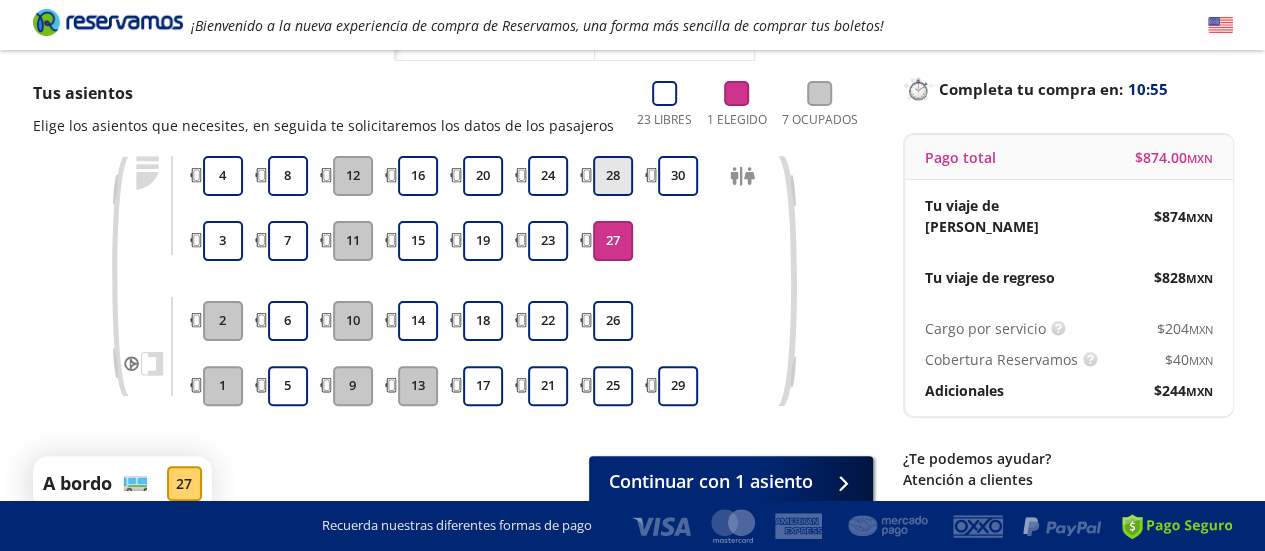 click on "28" at bounding box center [613, 176] 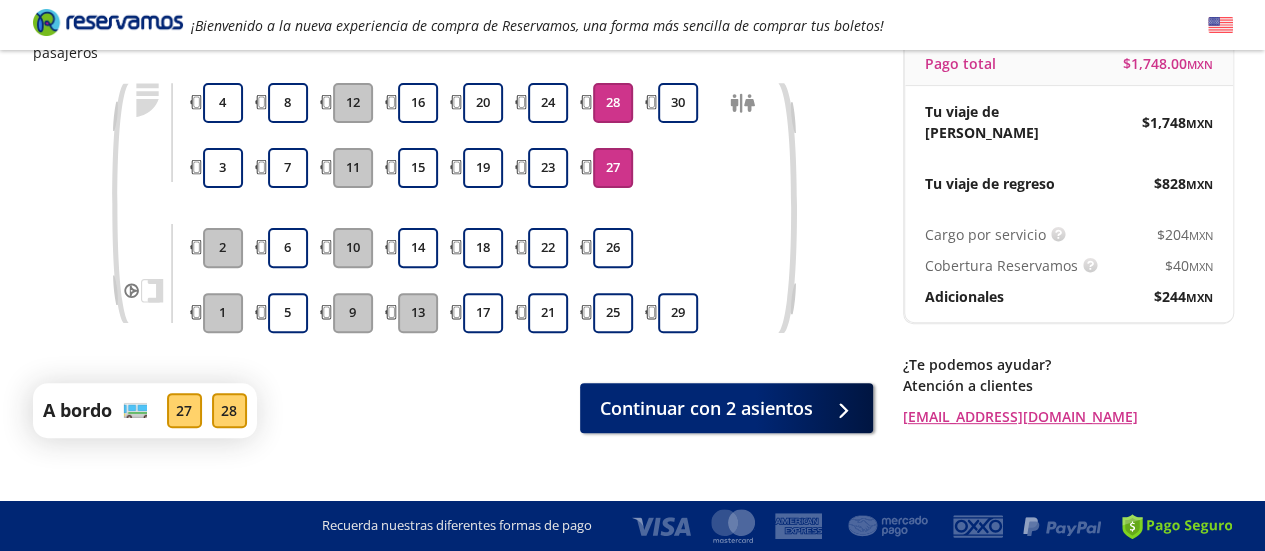 scroll, scrollTop: 216, scrollLeft: 0, axis: vertical 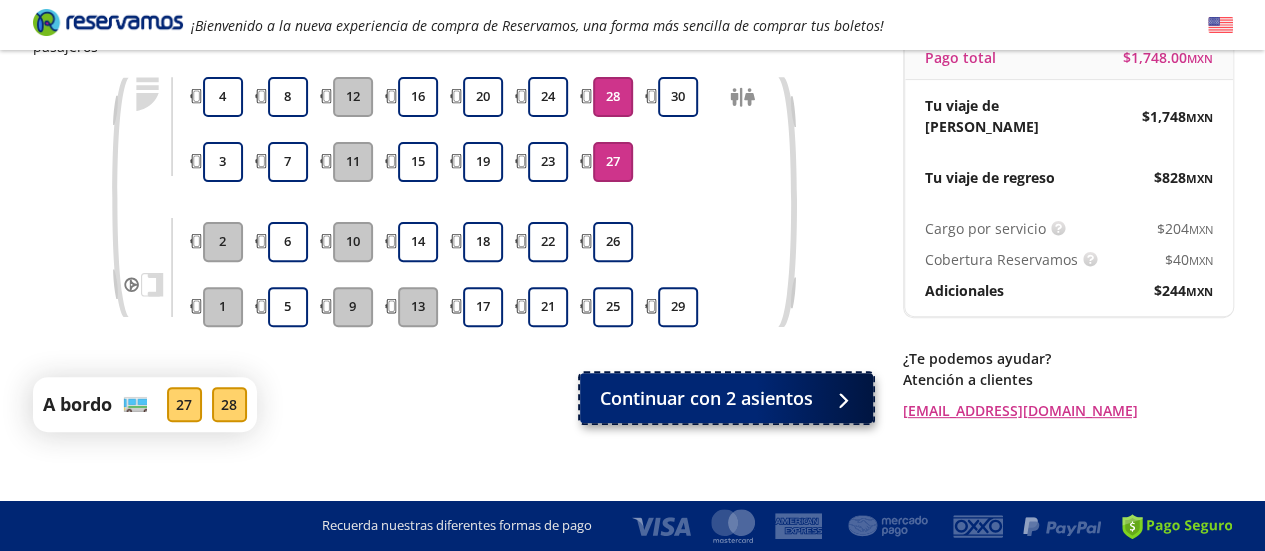 click on "Continuar con 2 asientos" at bounding box center (706, 398) 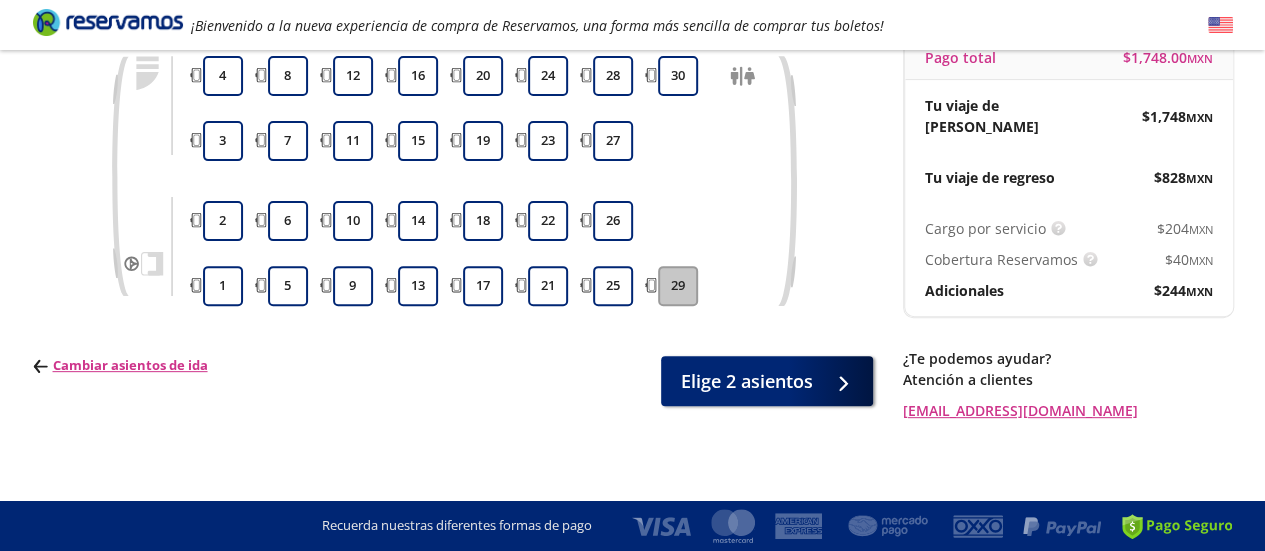 scroll, scrollTop: 0, scrollLeft: 0, axis: both 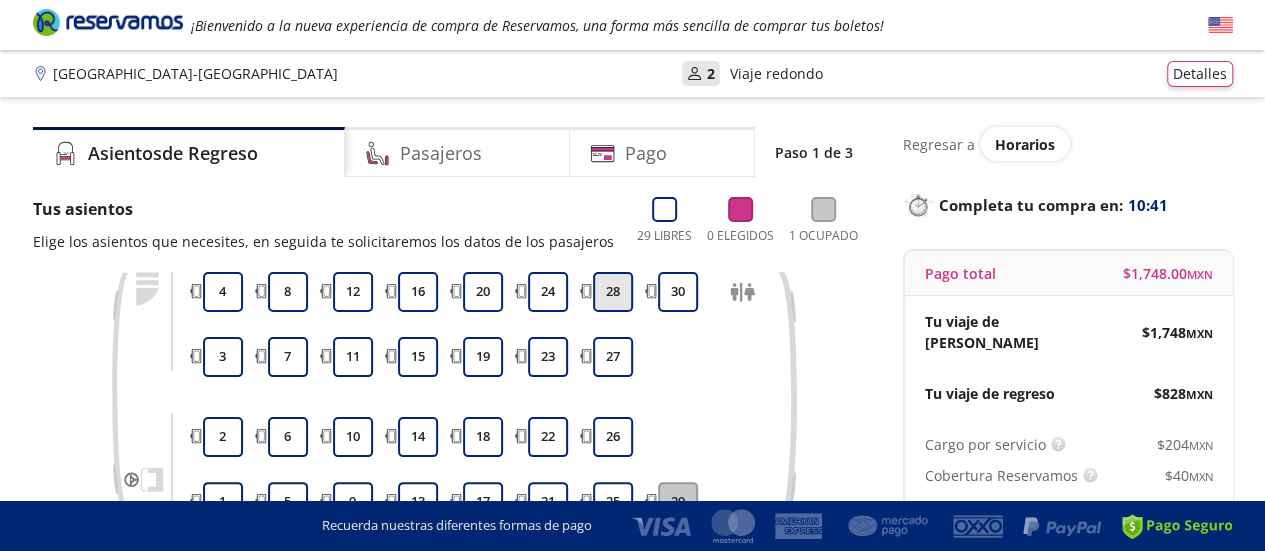click on "28" at bounding box center (613, 292) 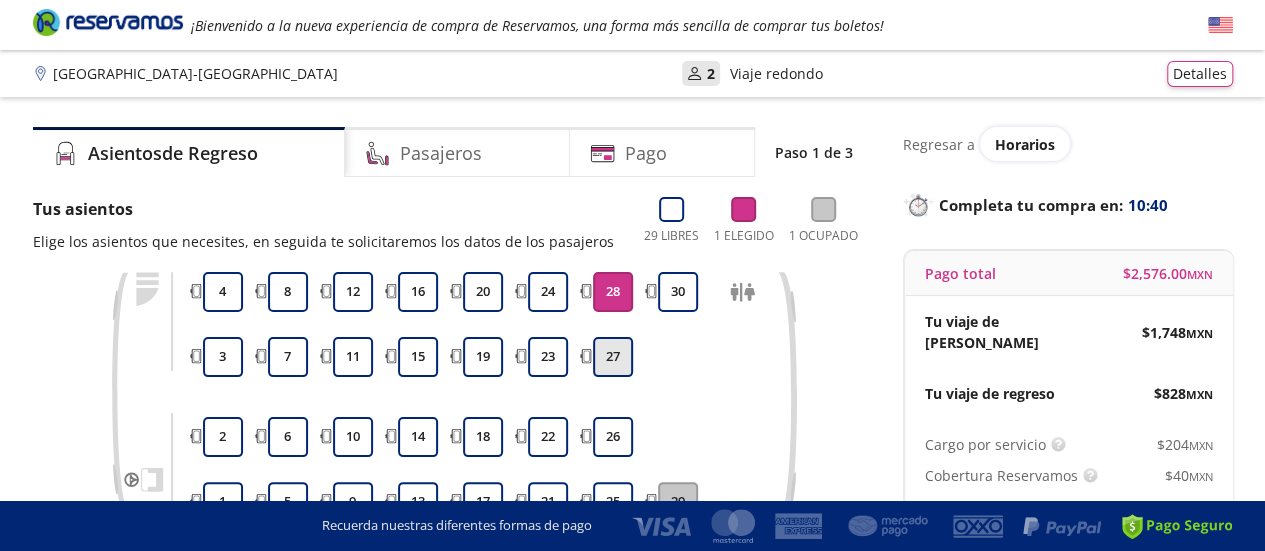 click on "27" at bounding box center [613, 357] 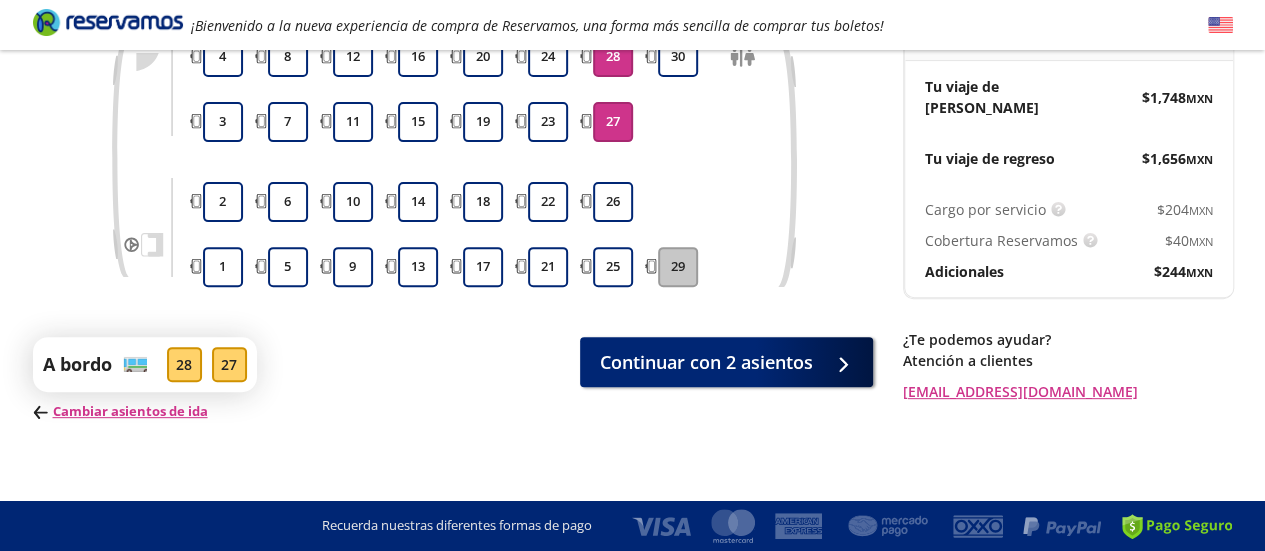 scroll, scrollTop: 237, scrollLeft: 0, axis: vertical 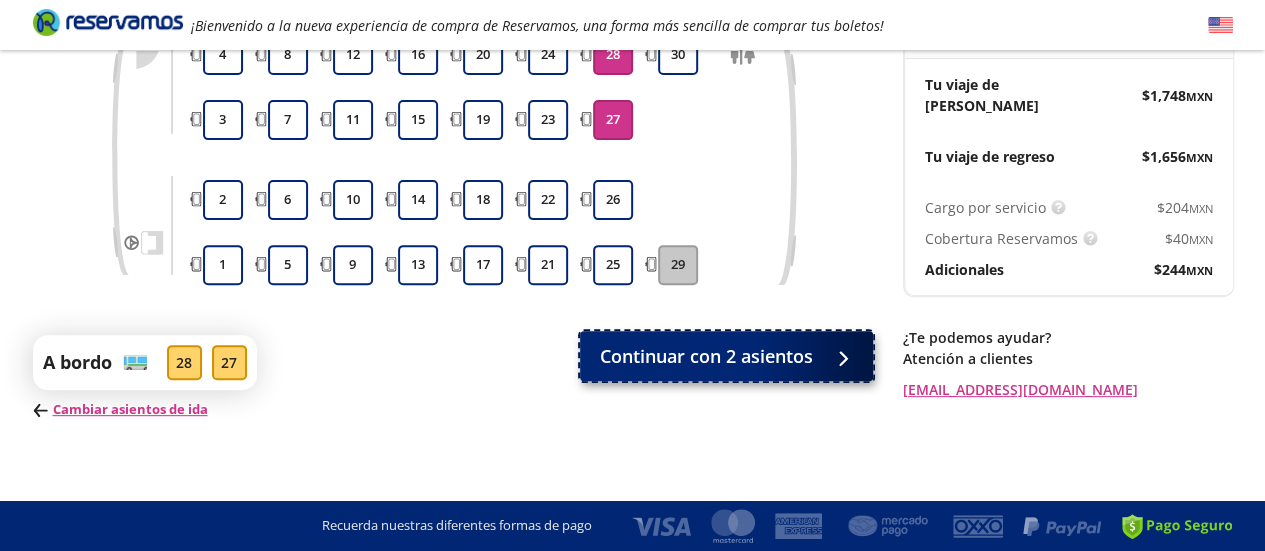 click on "Continuar con 2 asientos" at bounding box center (706, 356) 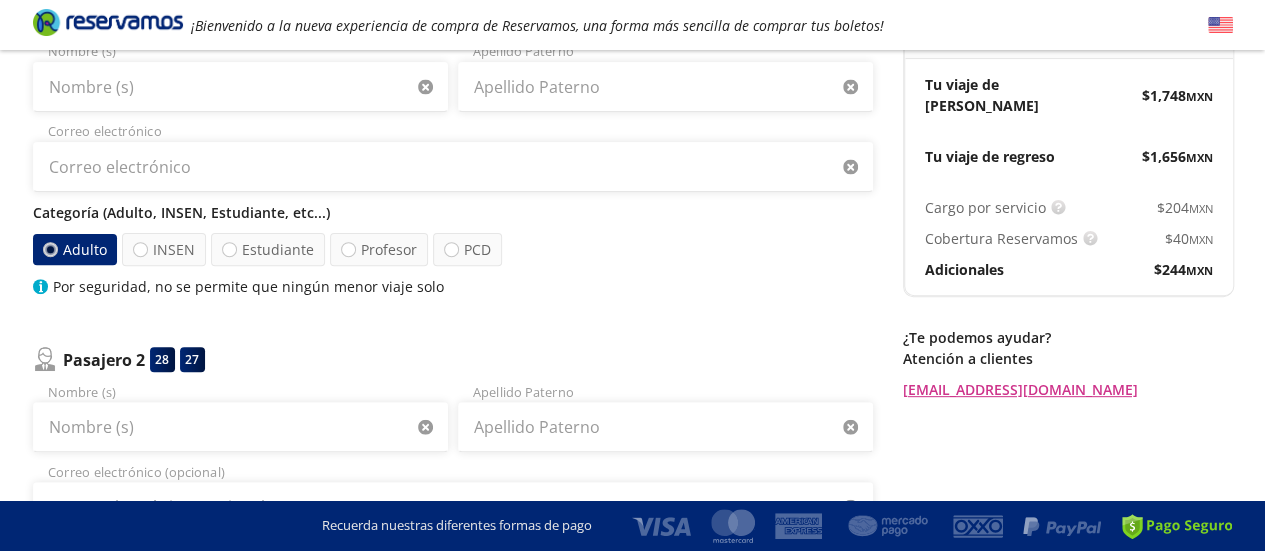 scroll, scrollTop: 0, scrollLeft: 0, axis: both 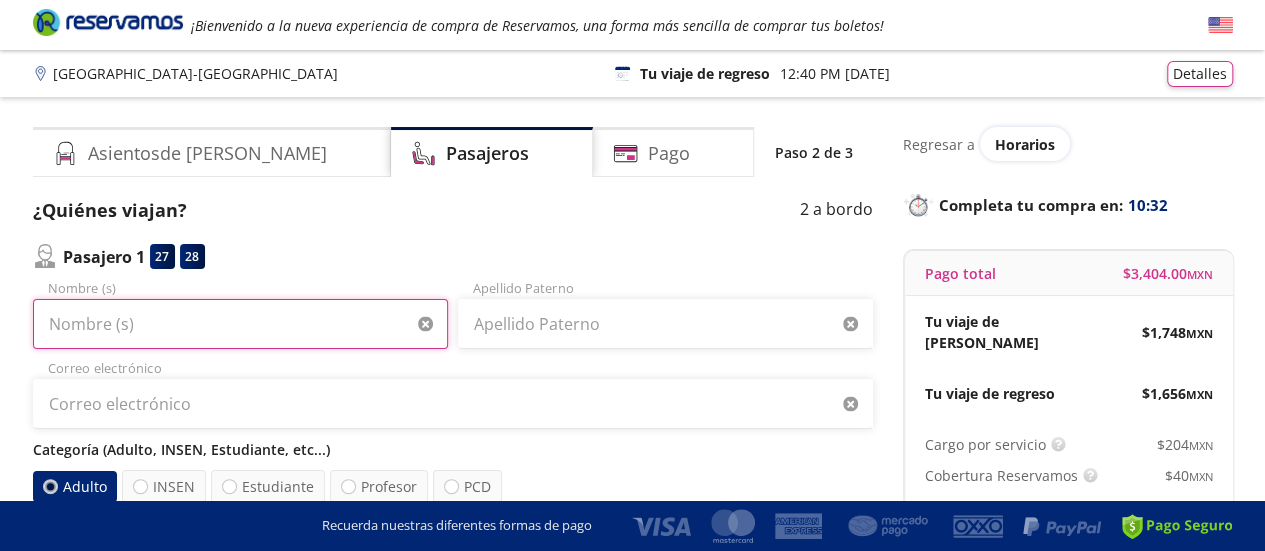 click on "Nombre (s)" at bounding box center (240, 324) 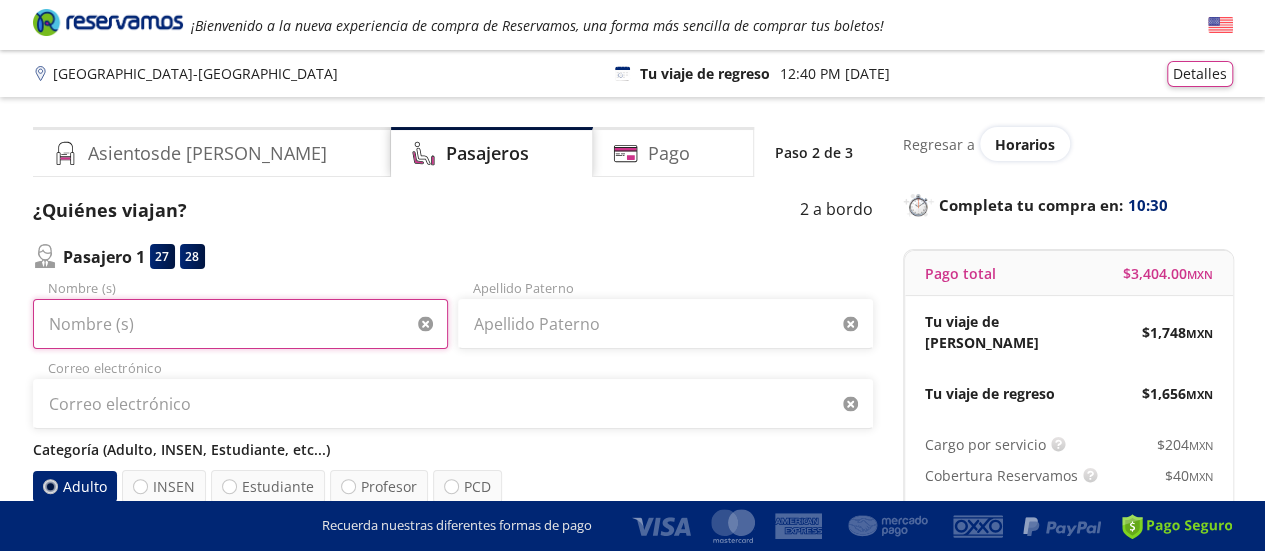 type on "[PERSON_NAME]" 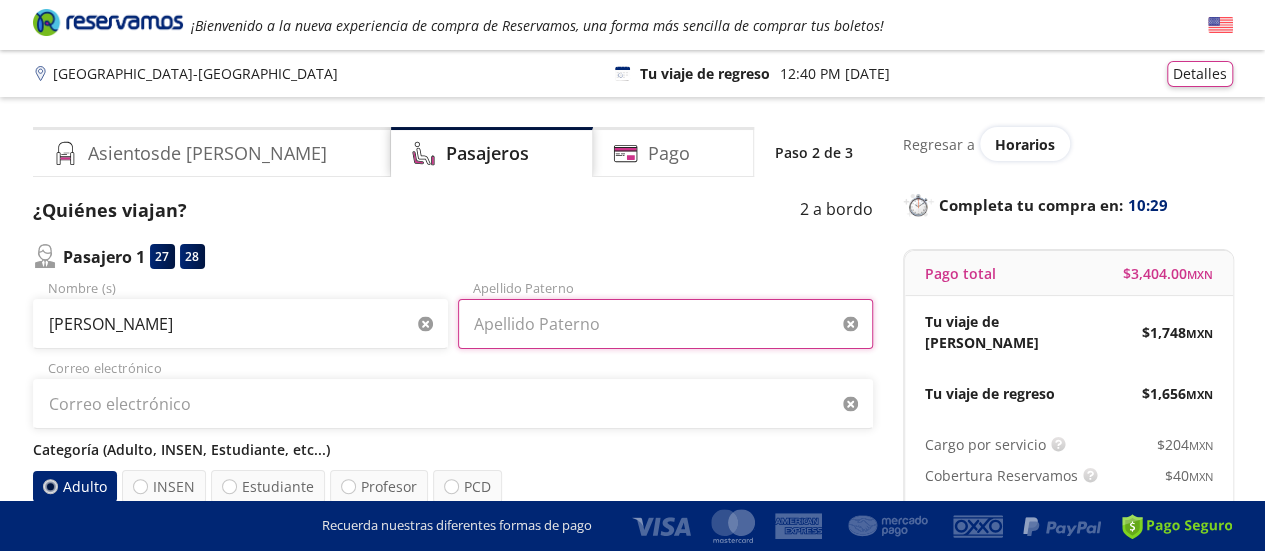 click on "Apellido Paterno" at bounding box center [665, 324] 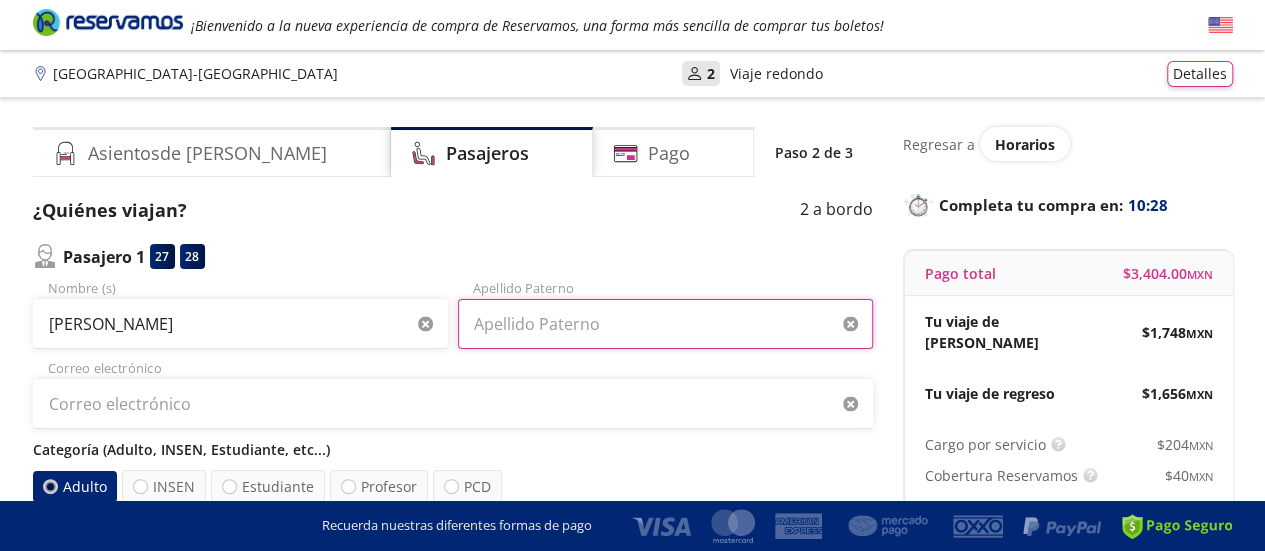 type on "[PERSON_NAME]" 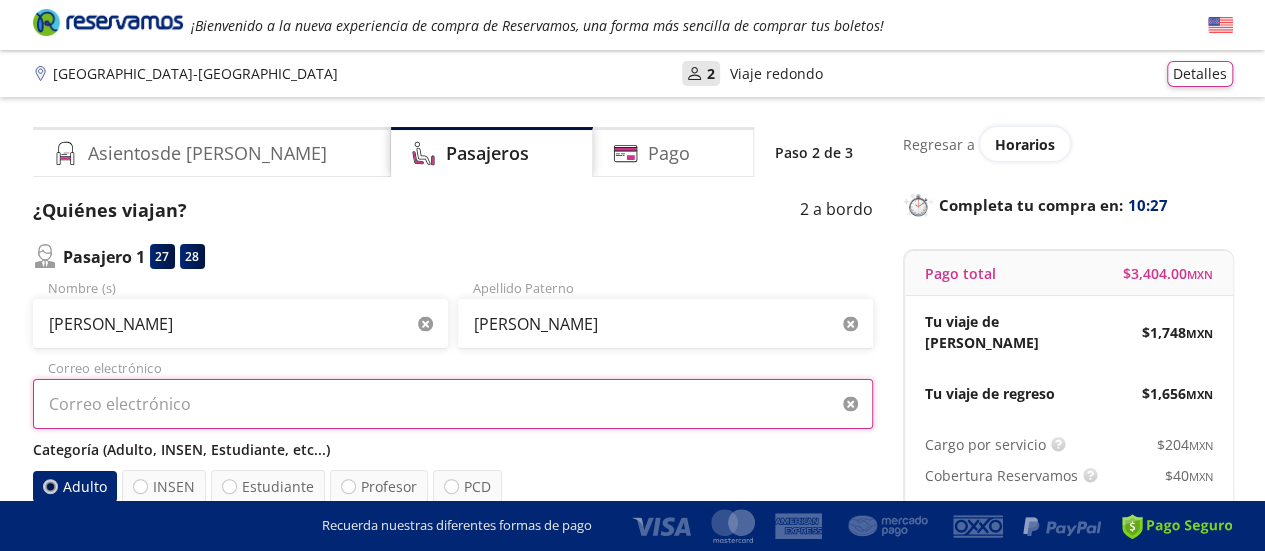click on "Correo electrónico" at bounding box center [453, 404] 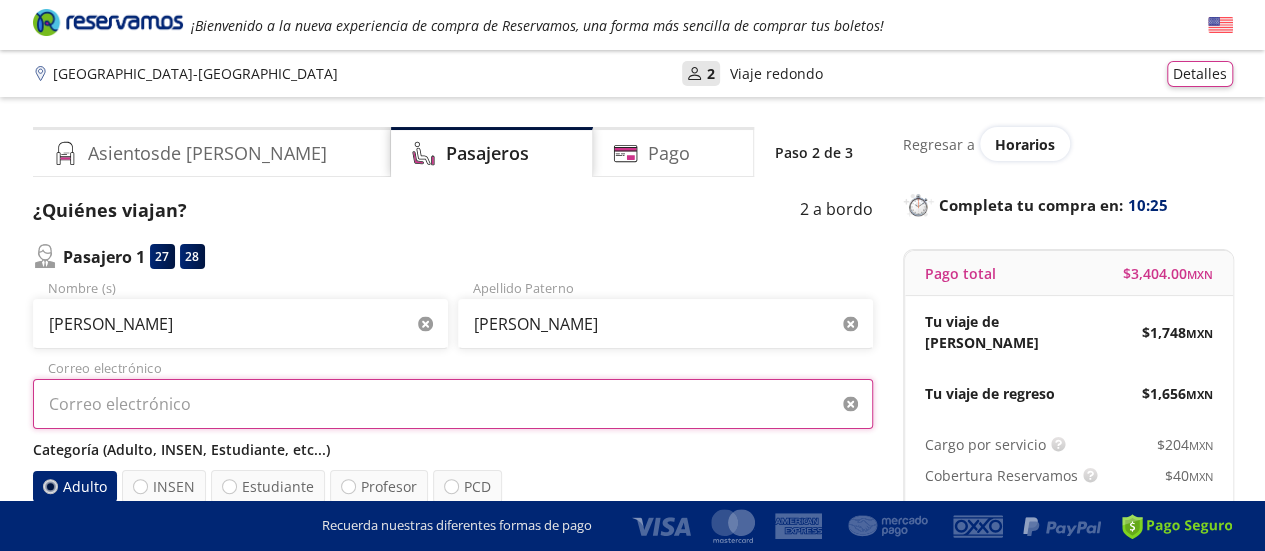 type on "[EMAIL_ADDRESS][DOMAIN_NAME]" 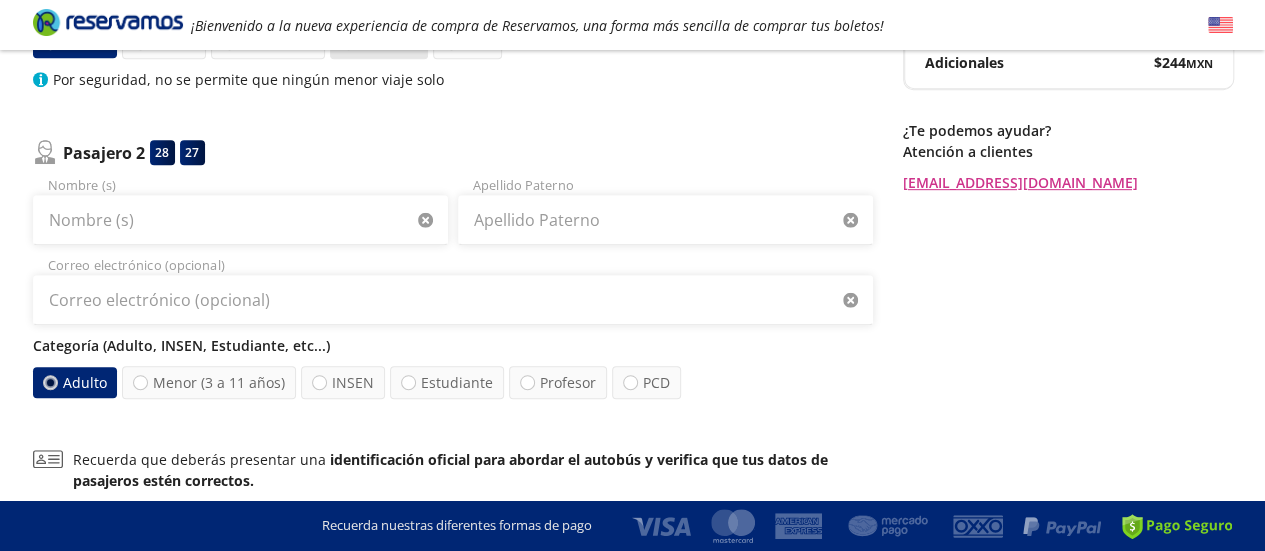 scroll, scrollTop: 452, scrollLeft: 0, axis: vertical 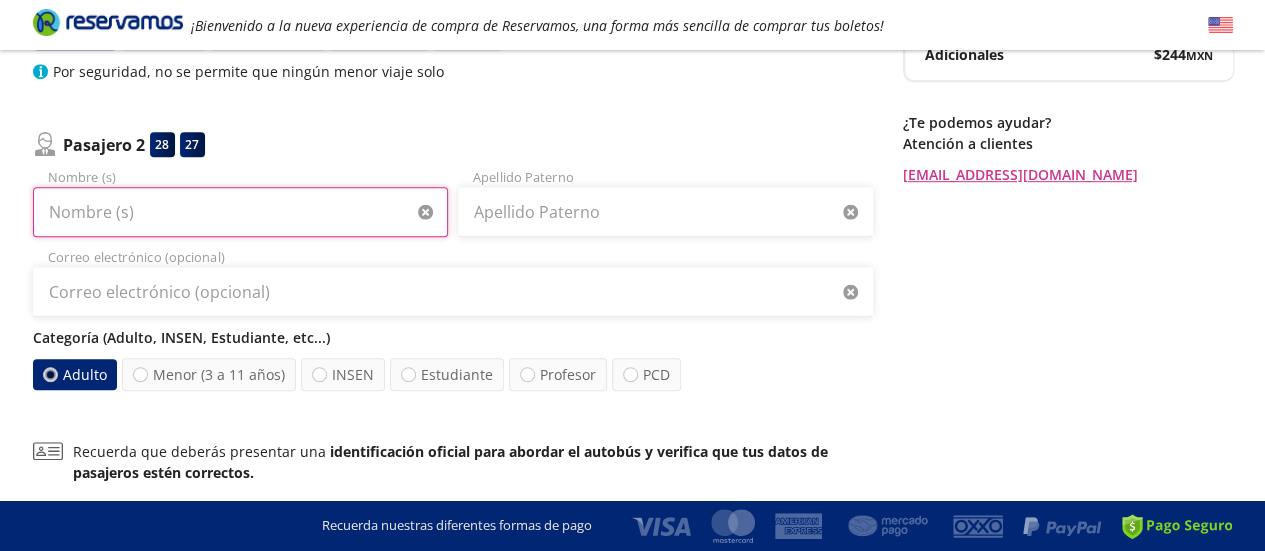 click on "Nombre (s)" at bounding box center [240, 212] 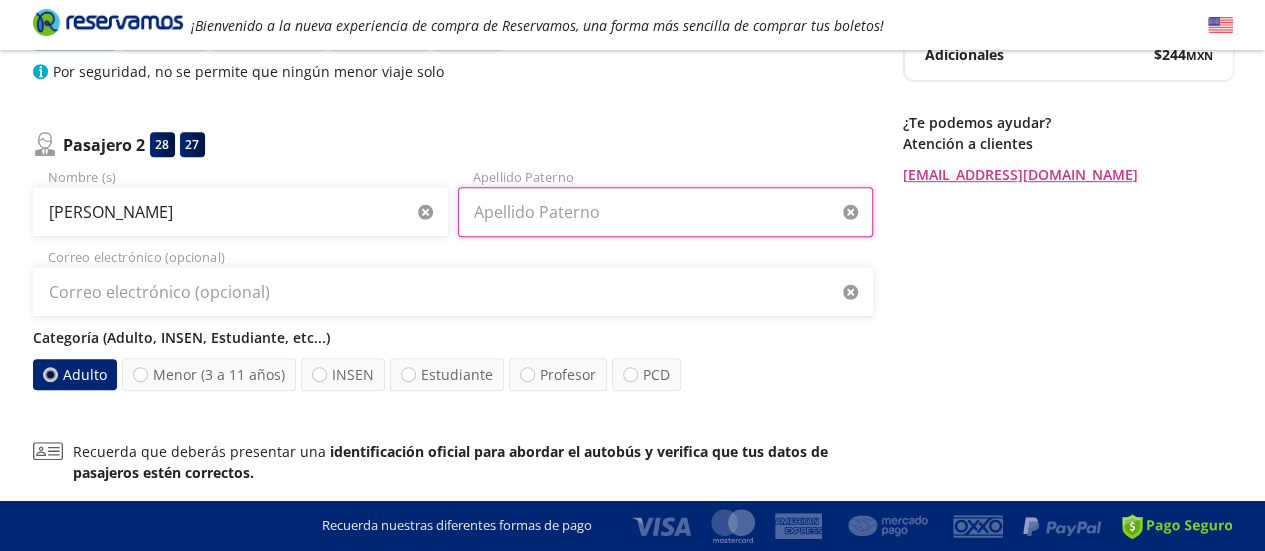 click on "Apellido Paterno" at bounding box center (665, 212) 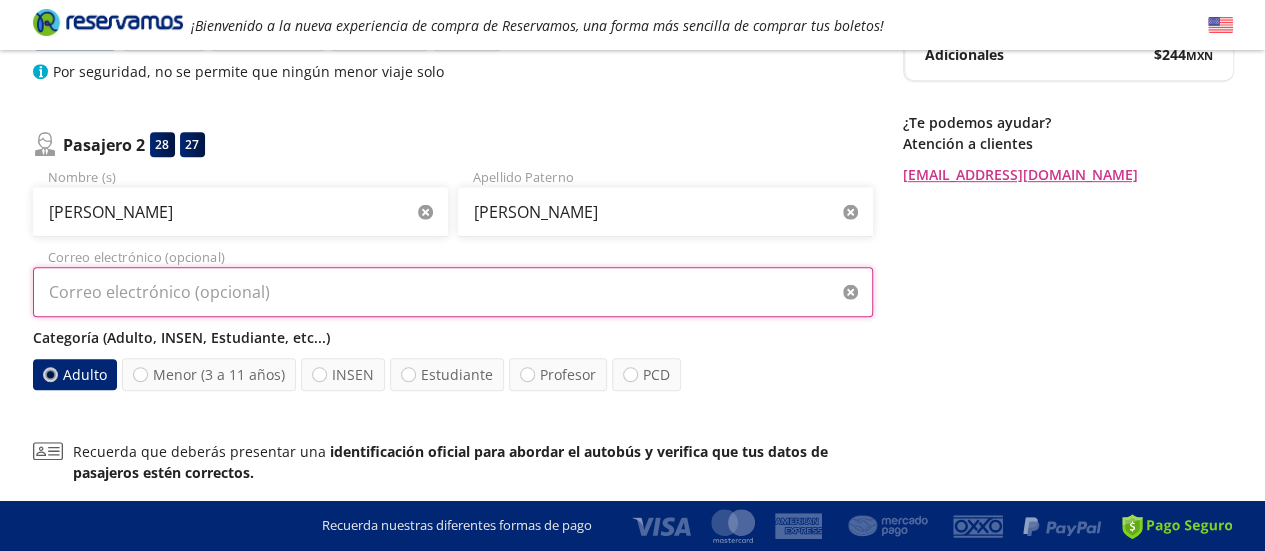 click on "Correo electrónico (opcional)" at bounding box center [453, 292] 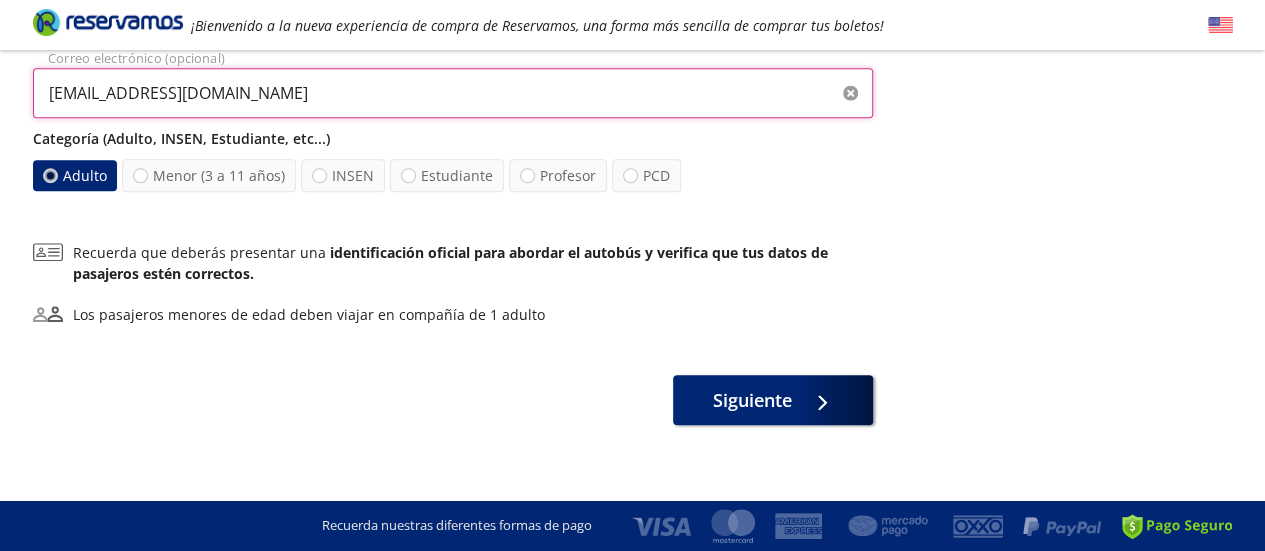 scroll, scrollTop: 664, scrollLeft: 0, axis: vertical 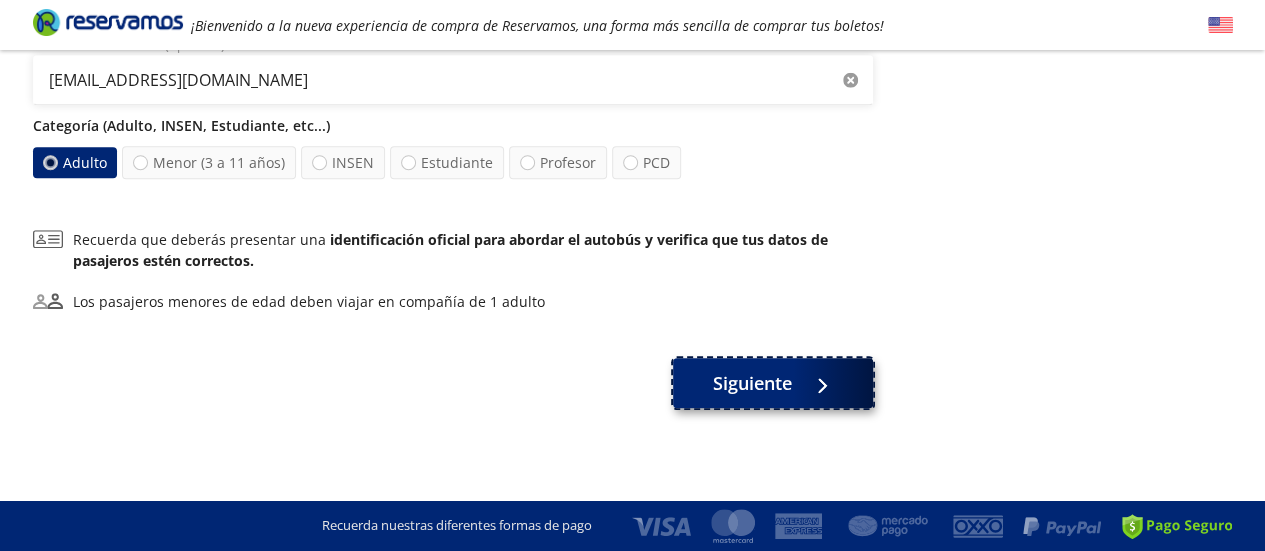 click on "Siguiente" at bounding box center (752, 383) 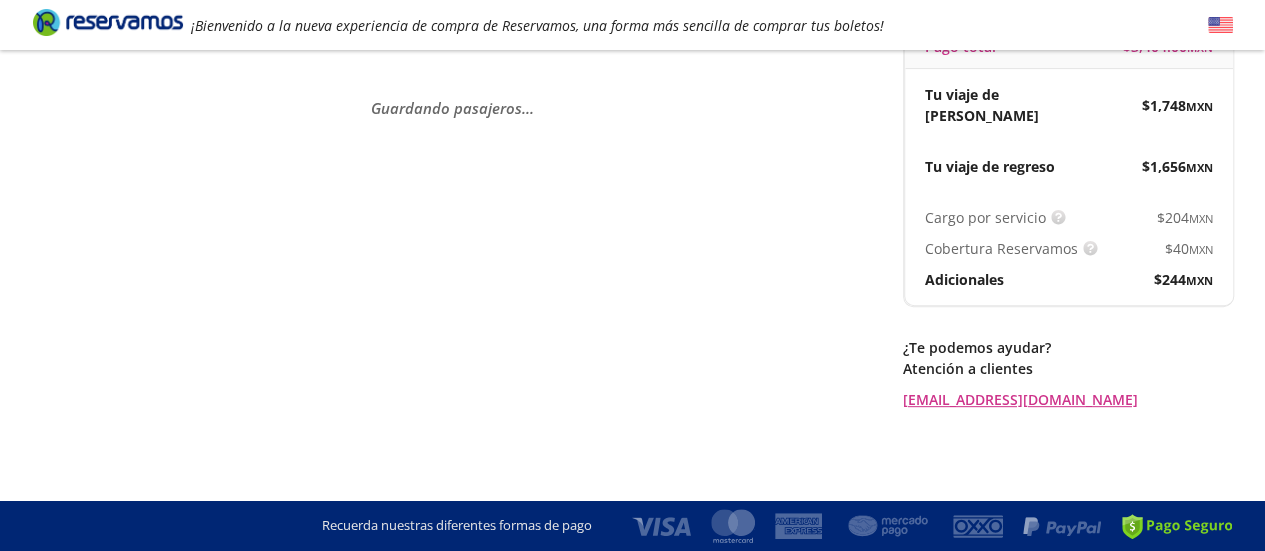 scroll, scrollTop: 0, scrollLeft: 0, axis: both 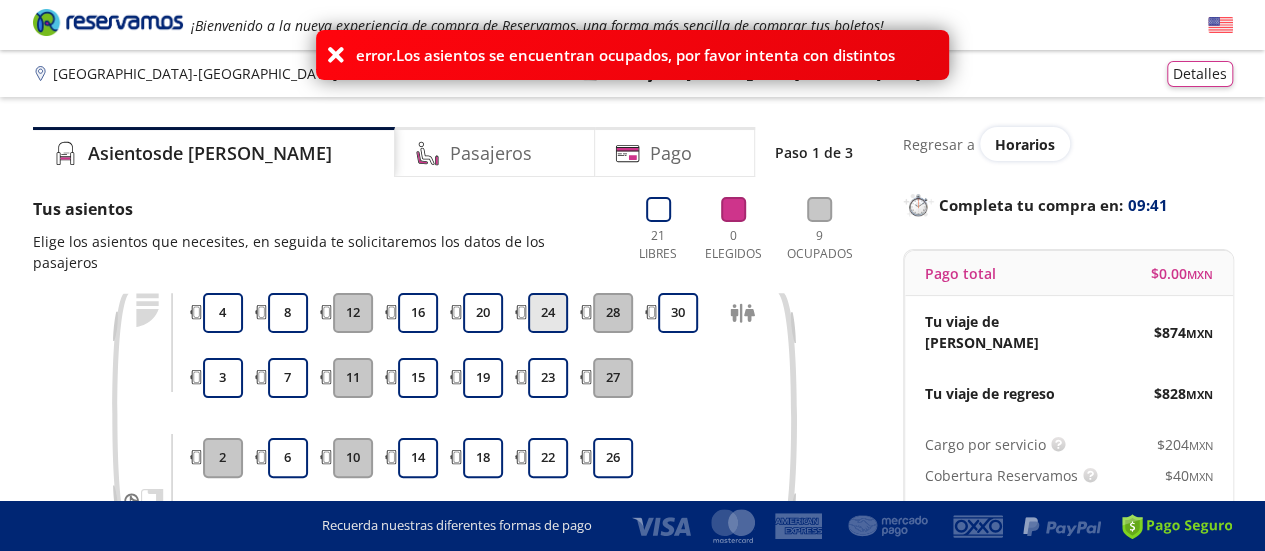 click on "24" at bounding box center (548, 313) 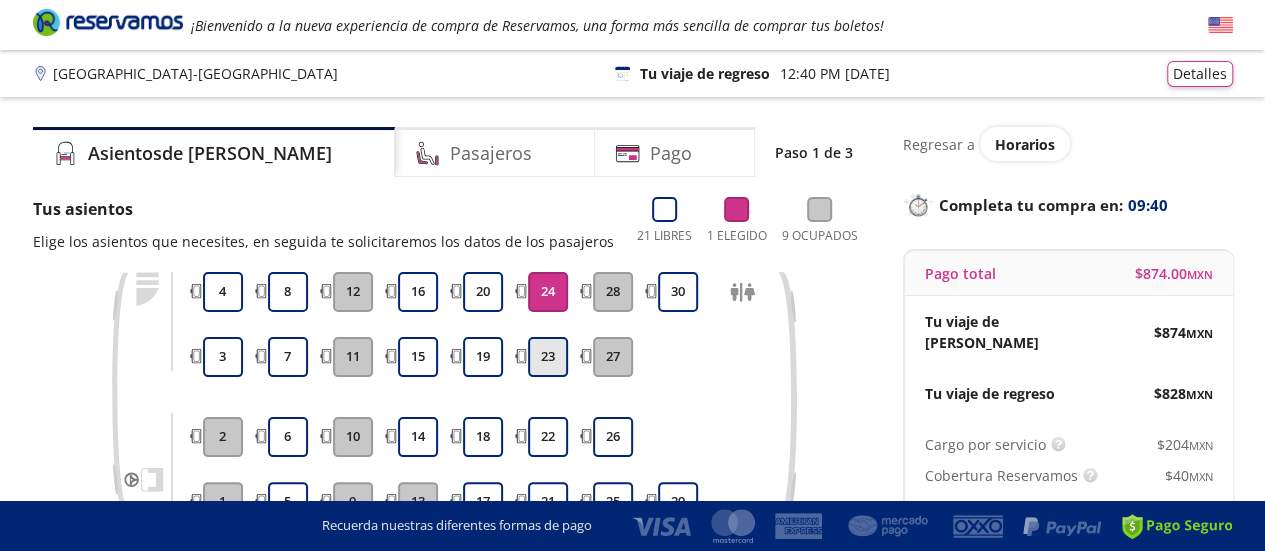 click on "23" at bounding box center [548, 357] 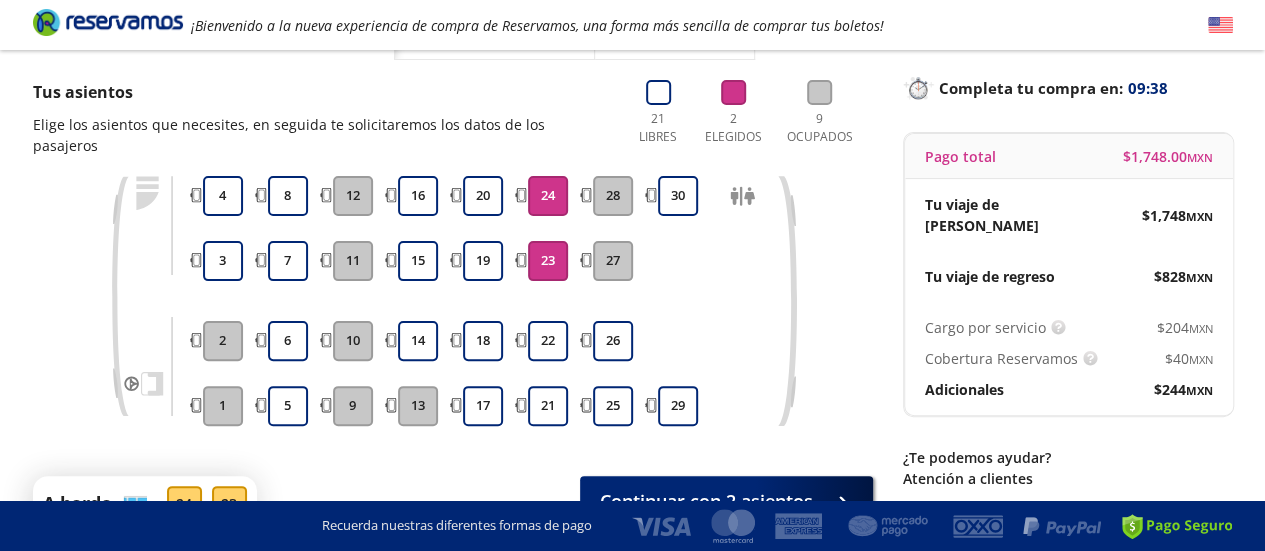 scroll, scrollTop: 118, scrollLeft: 0, axis: vertical 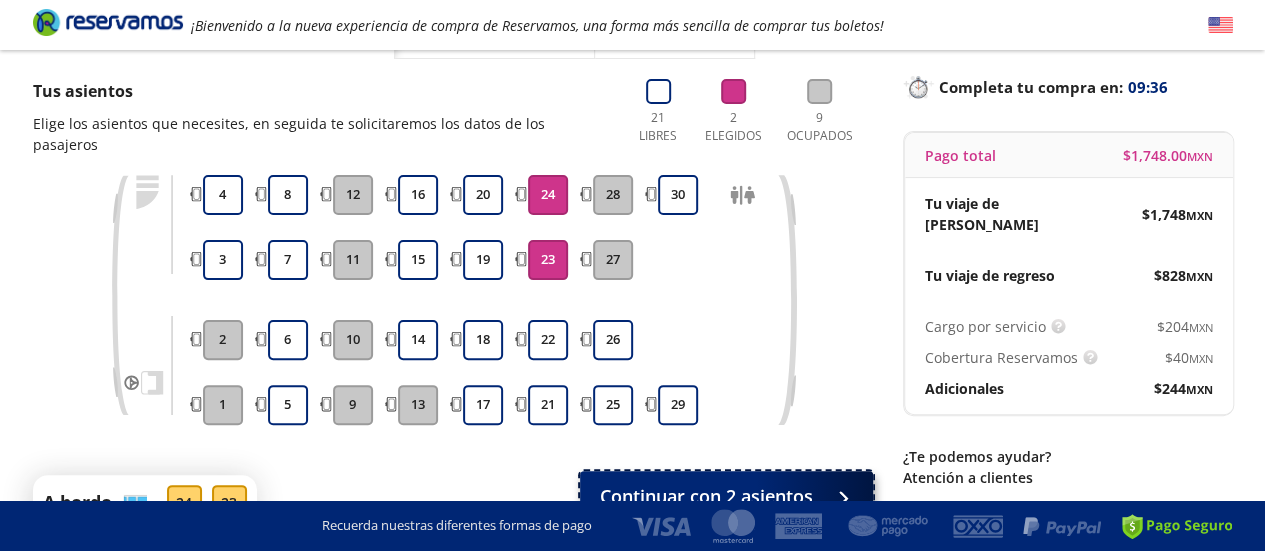 click on "Continuar con 2 asientos" at bounding box center (706, 496) 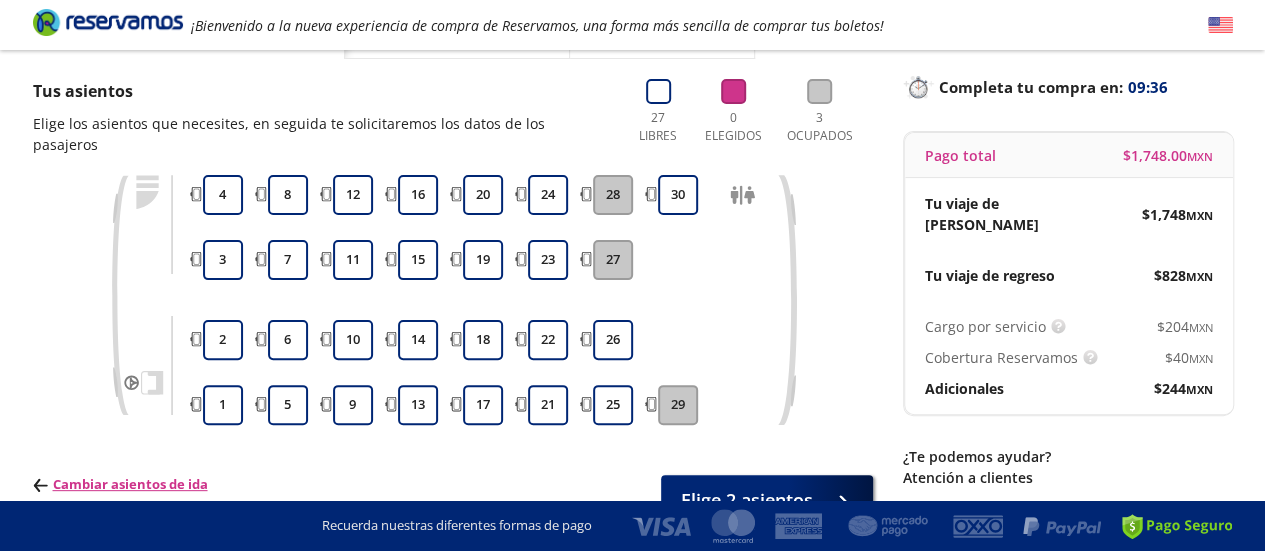 scroll, scrollTop: 0, scrollLeft: 0, axis: both 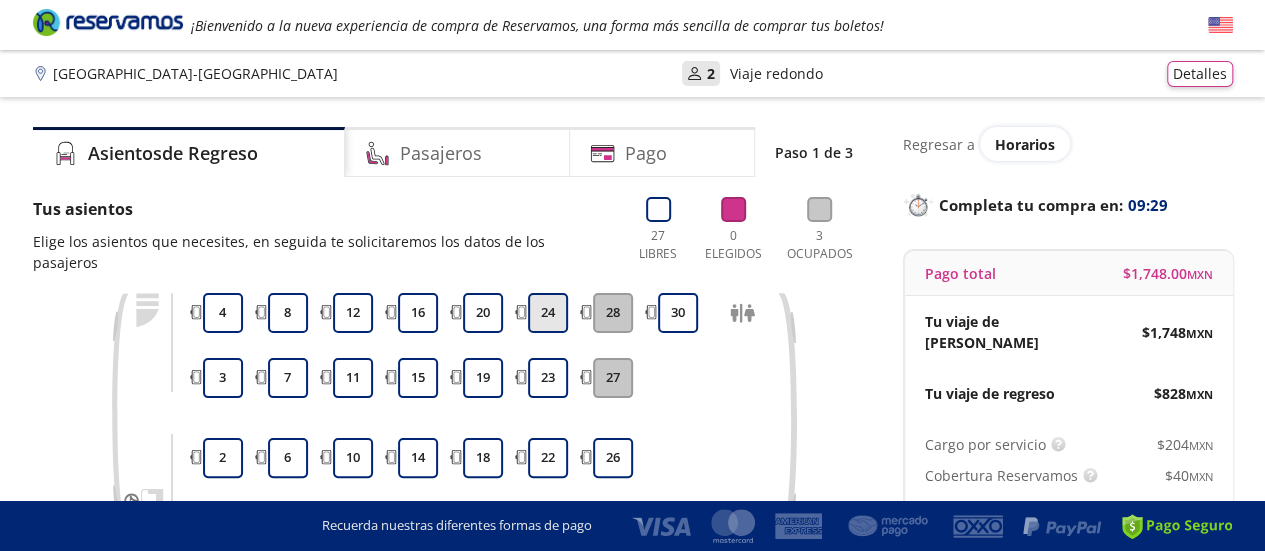click on "24" at bounding box center [548, 313] 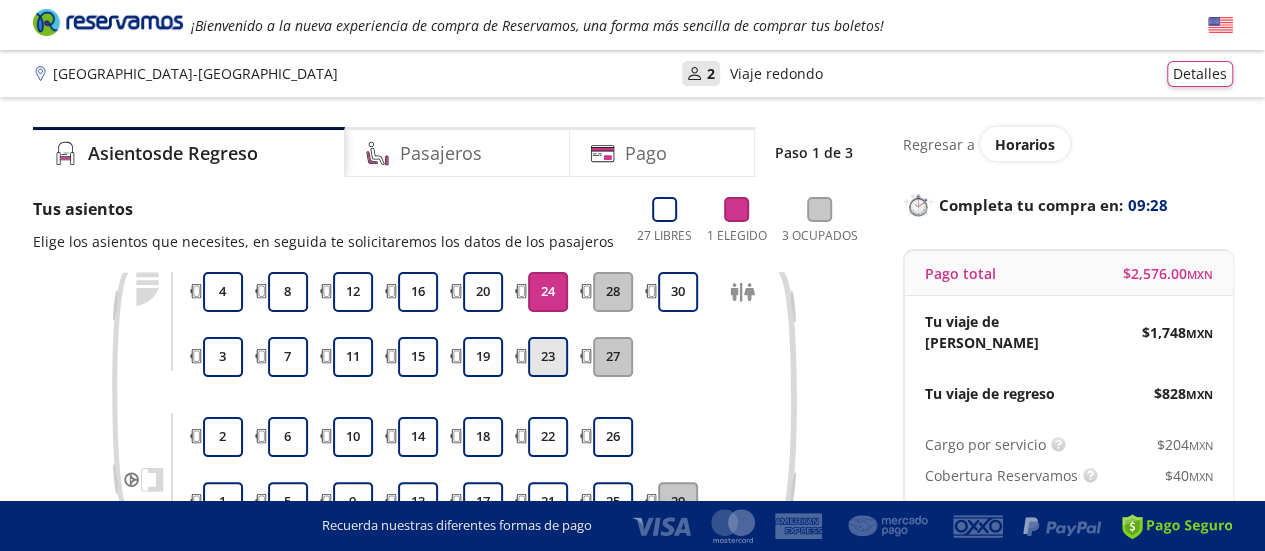 click on "23" at bounding box center [548, 357] 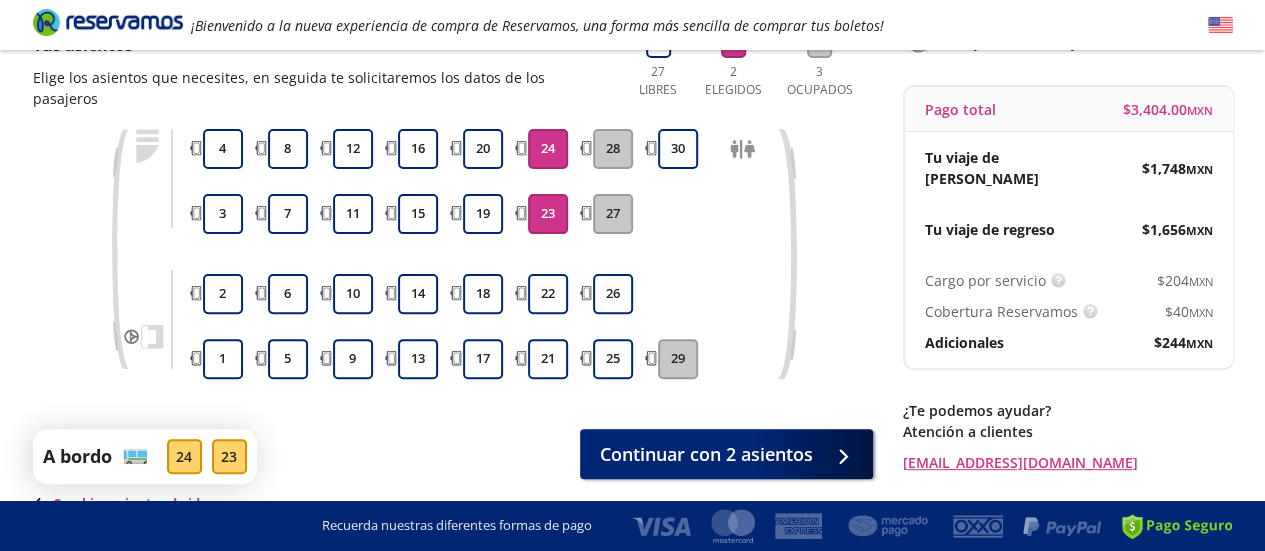 scroll, scrollTop: 169, scrollLeft: 0, axis: vertical 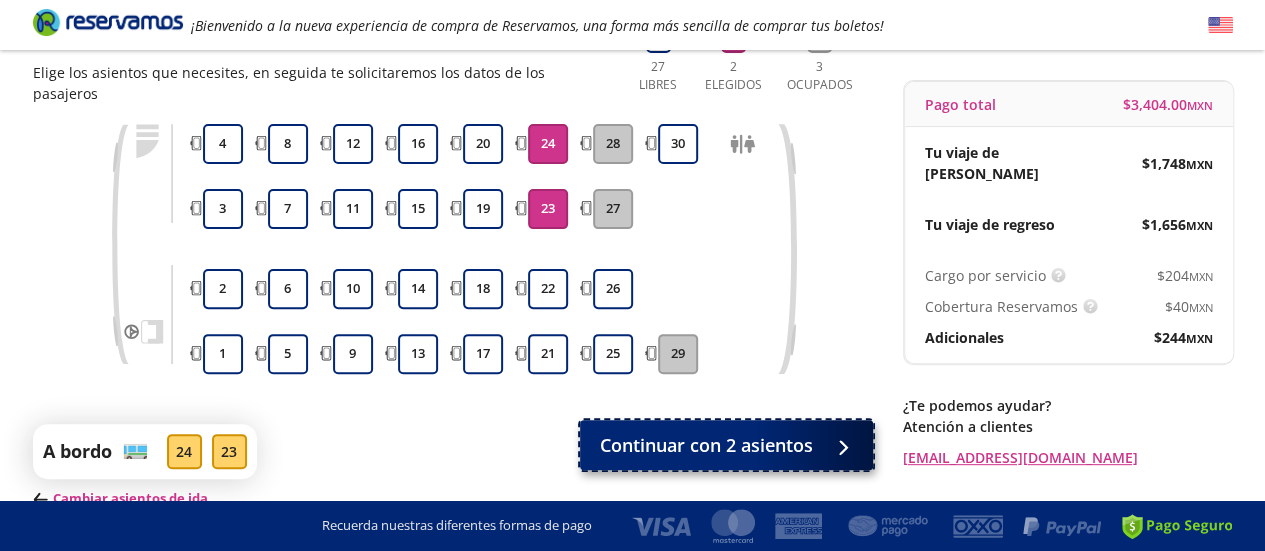 click on "Continuar con 2 asientos" at bounding box center (706, 445) 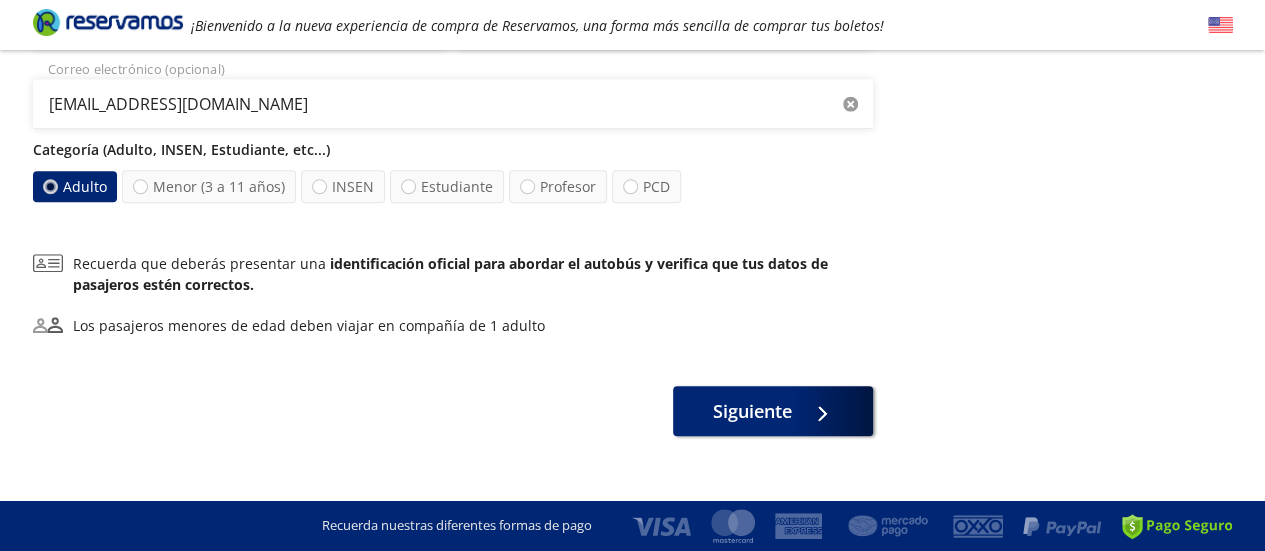 scroll, scrollTop: 664, scrollLeft: 0, axis: vertical 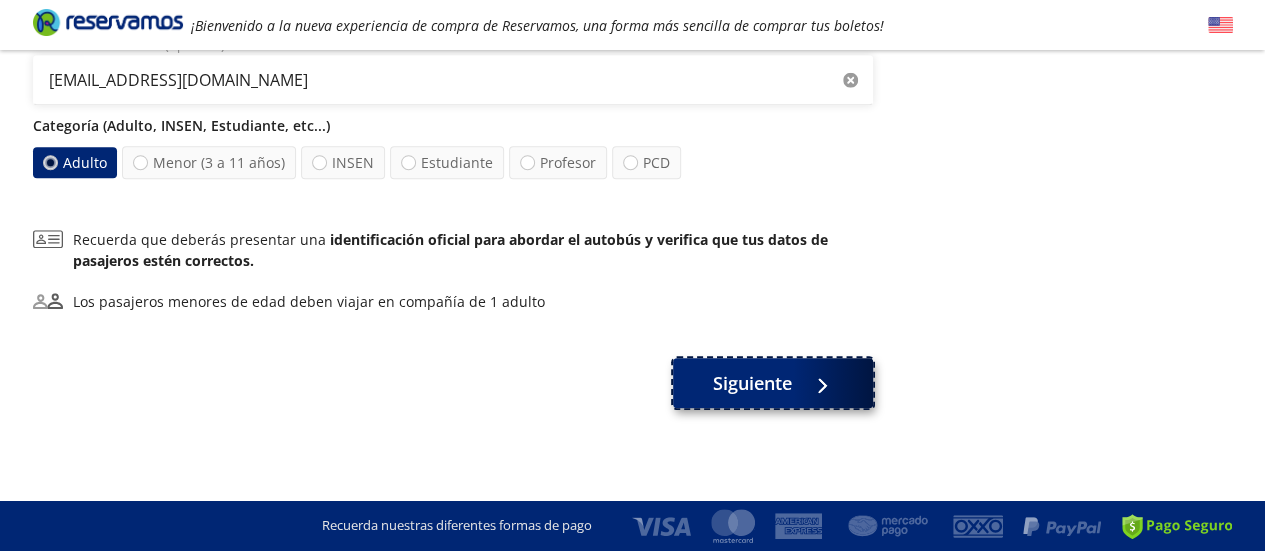 click on "Siguiente" at bounding box center [773, 383] 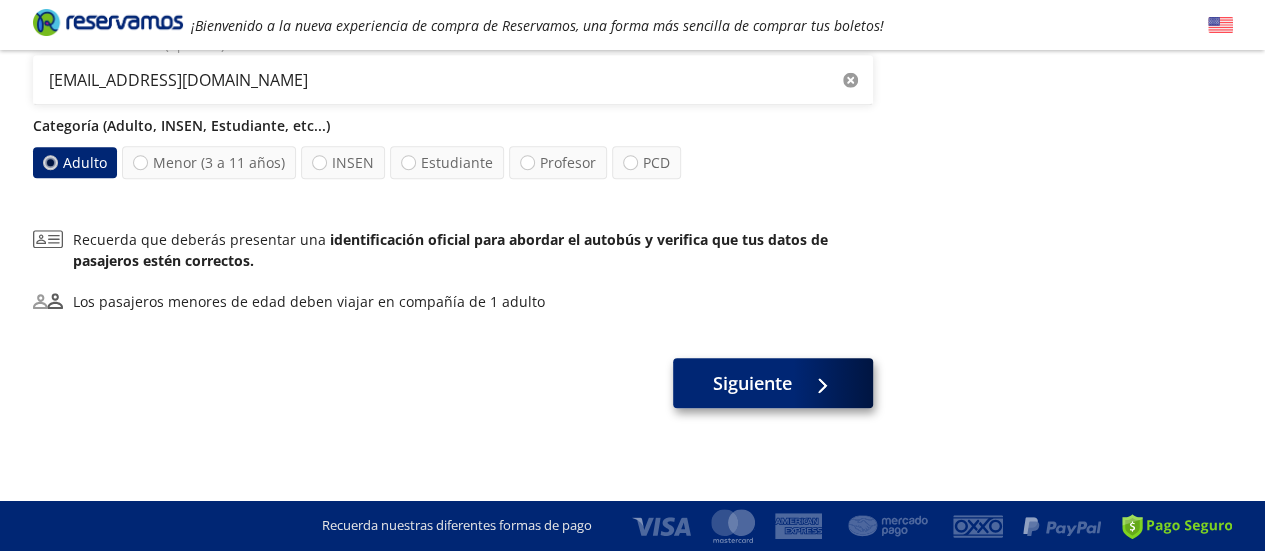 scroll, scrollTop: 0, scrollLeft: 0, axis: both 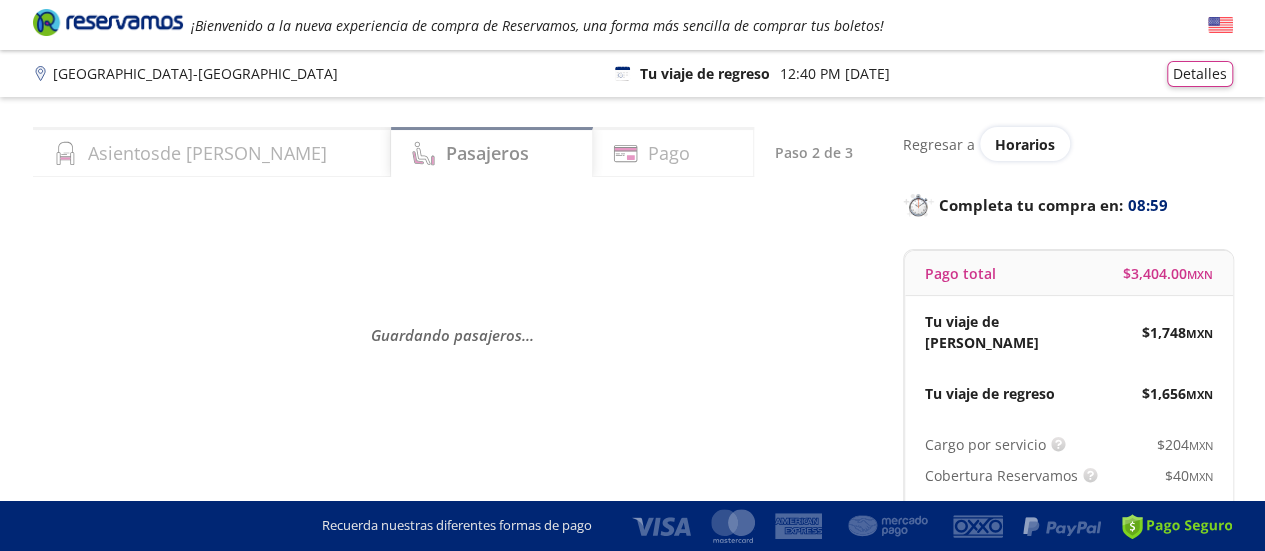 click on "Guardando pasajeros . . ." at bounding box center [453, 335] 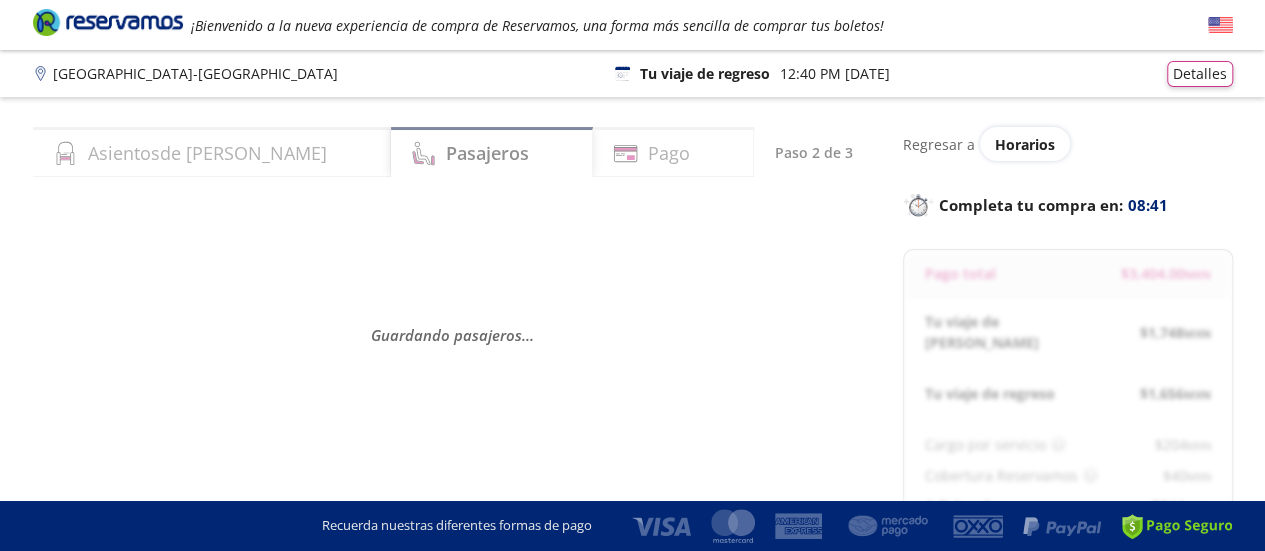 select on "MX" 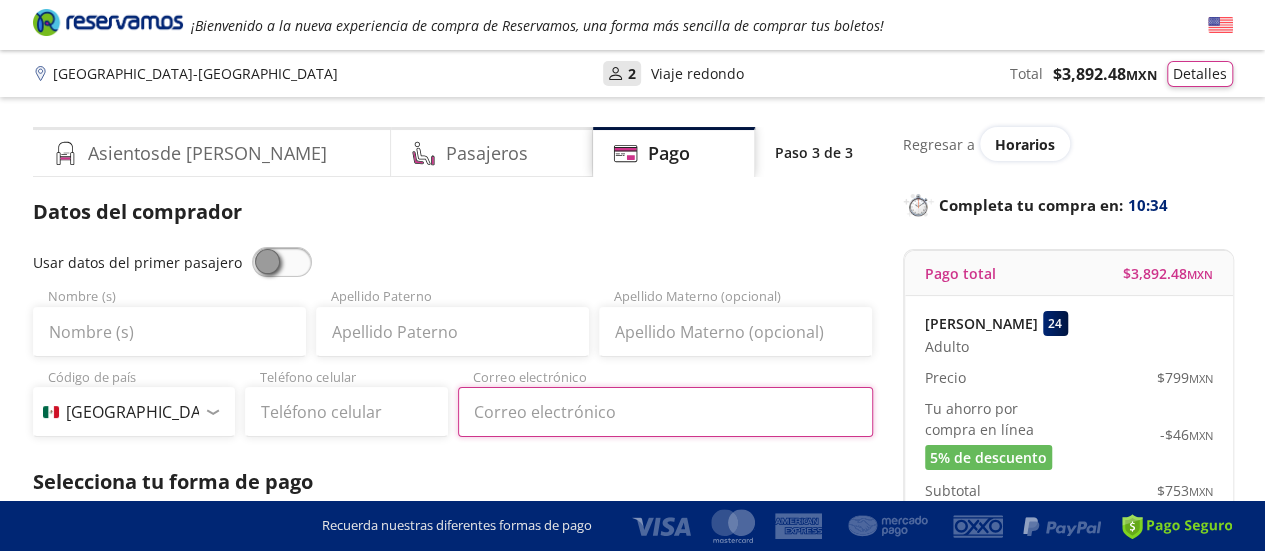 click on "Correo electrónico" at bounding box center [665, 412] 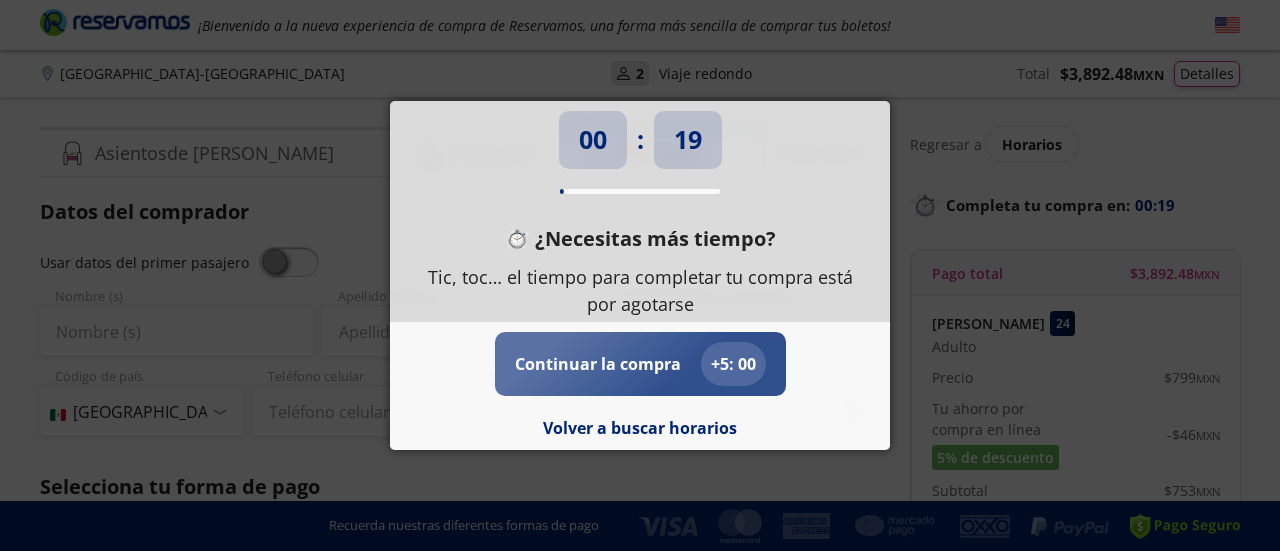 click on "Continuar la compra" at bounding box center (598, 364) 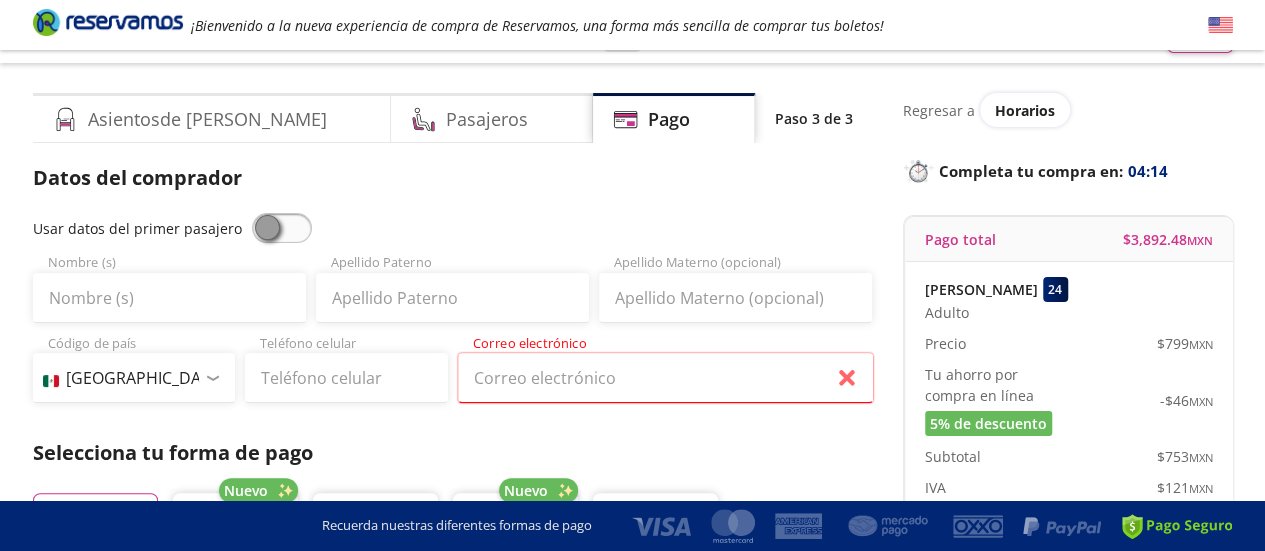scroll, scrollTop: 53, scrollLeft: 0, axis: vertical 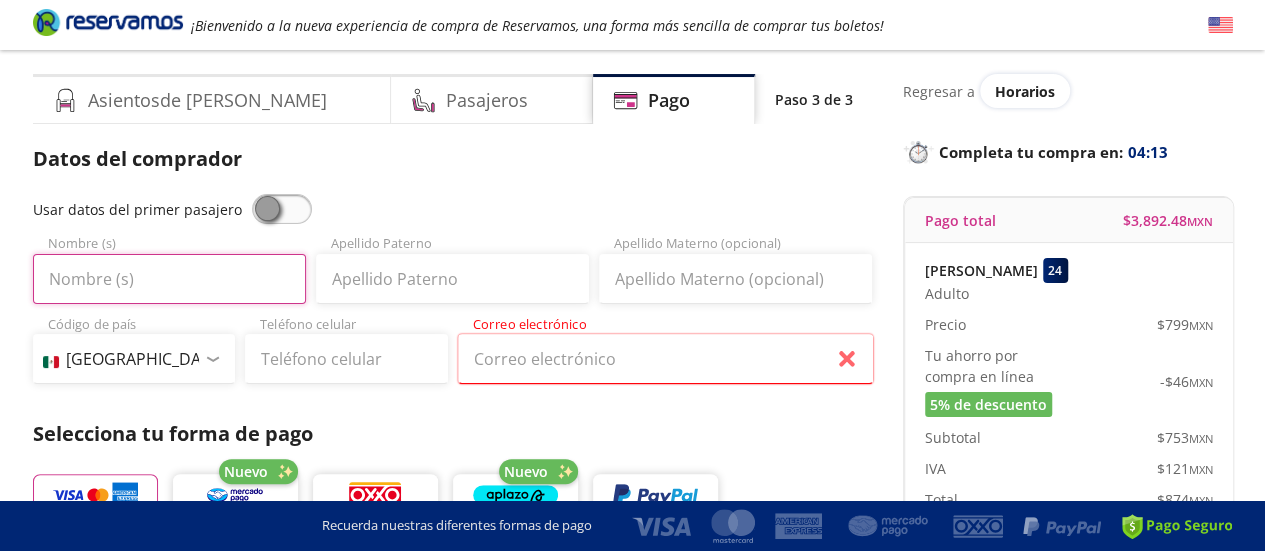 click on "Nombre (s)" at bounding box center (169, 279) 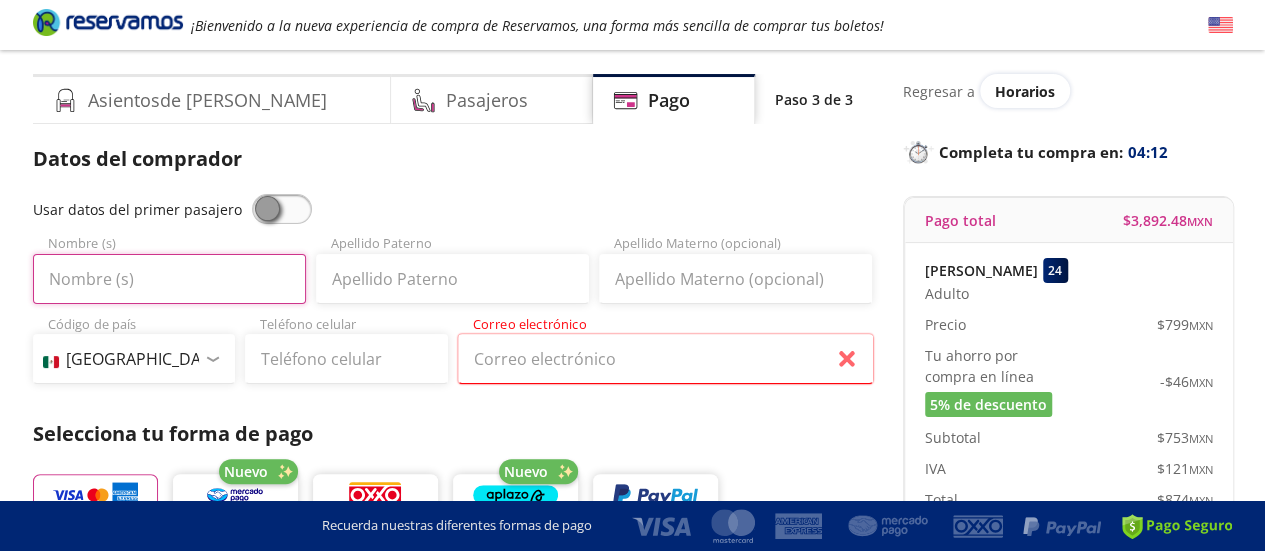 type on "[PERSON_NAME]" 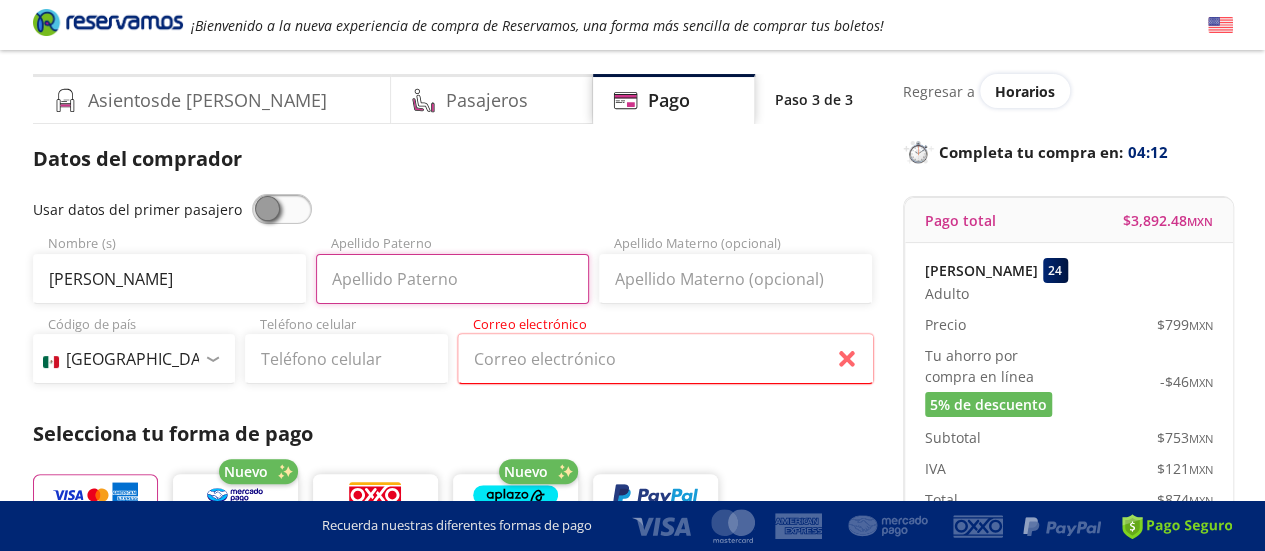 click on "Apellido Paterno" at bounding box center (452, 279) 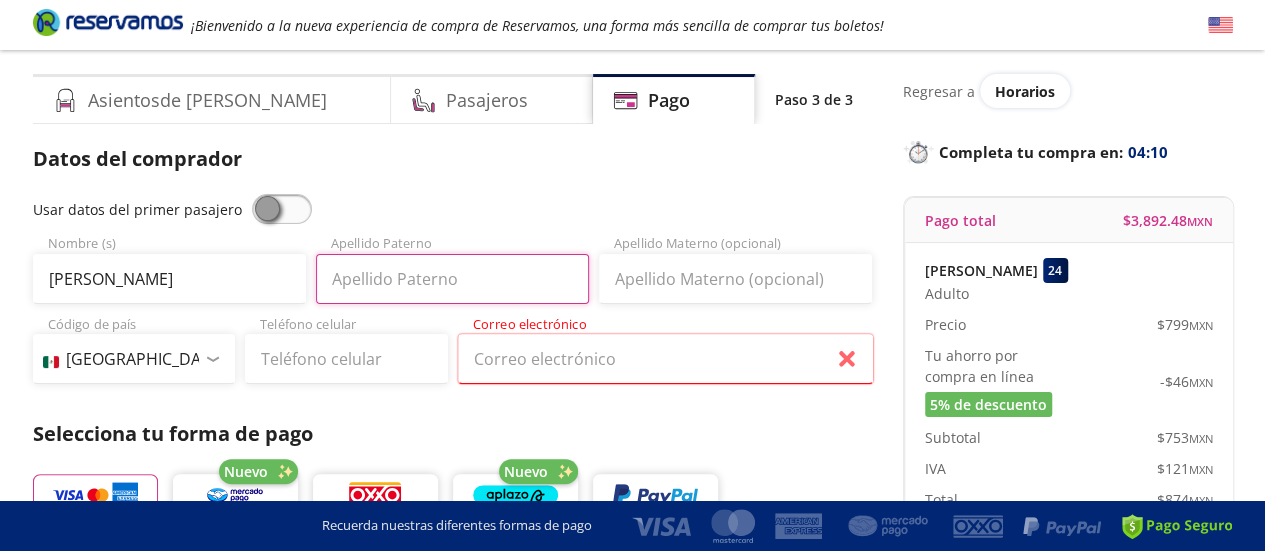 type on "[PERSON_NAME]" 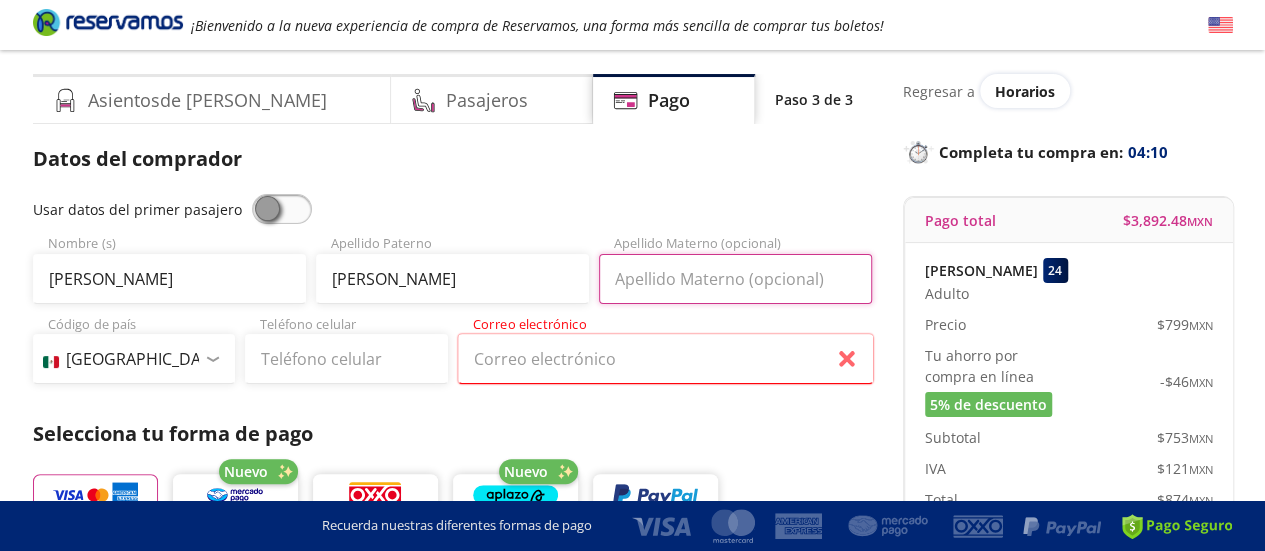click on "Apellido Materno (opcional)" at bounding box center [735, 279] 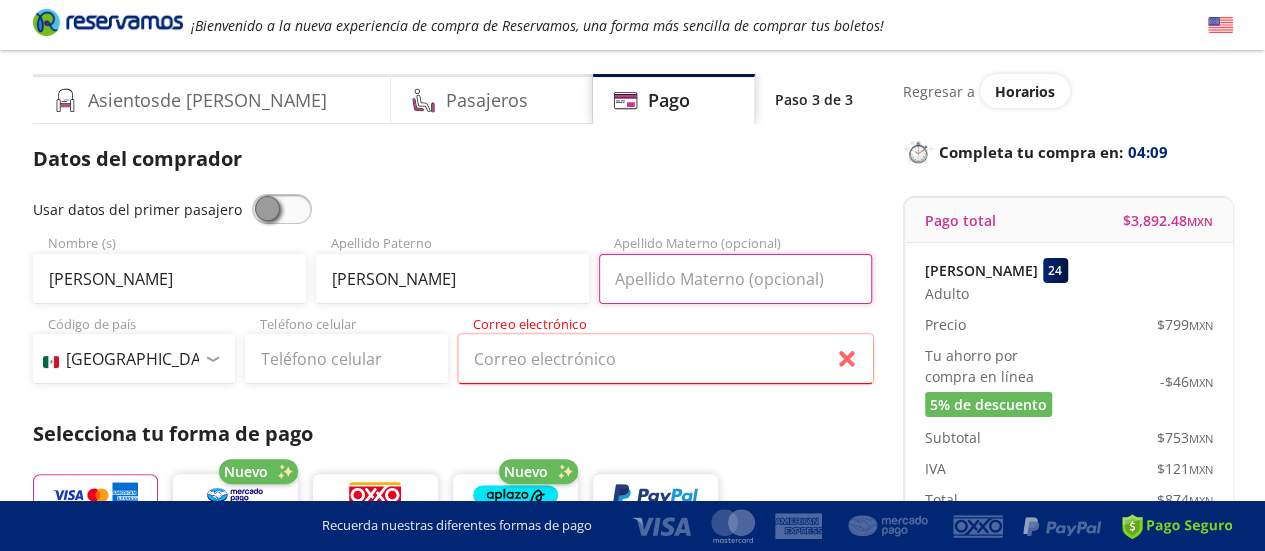 type on "[PERSON_NAME]" 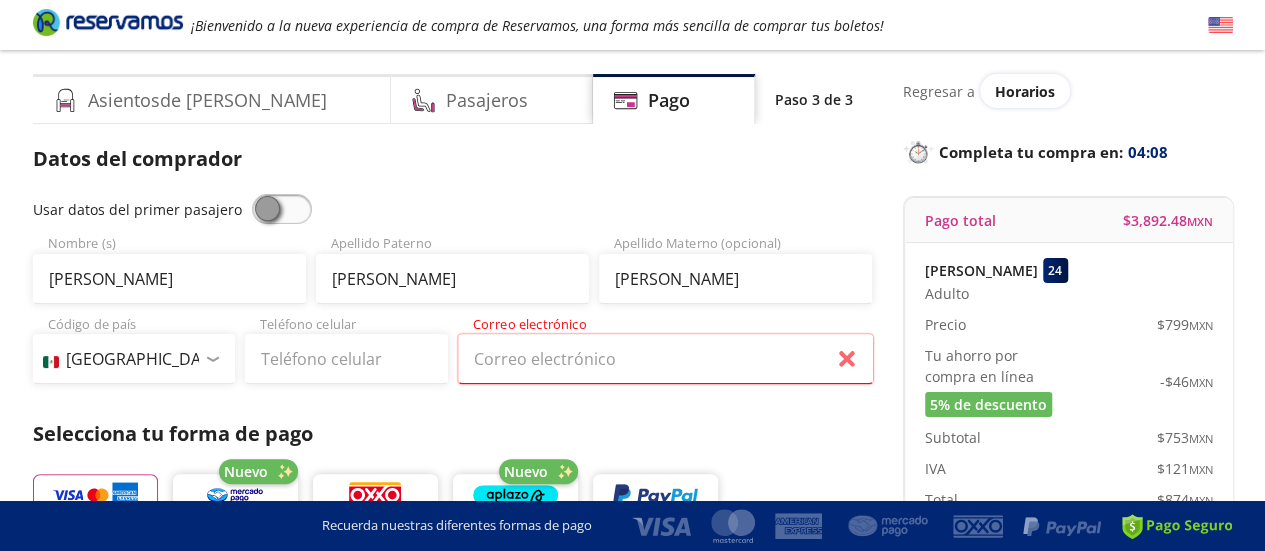 click on "[PERSON_NAME] Nombre (s)" at bounding box center [169, 269] 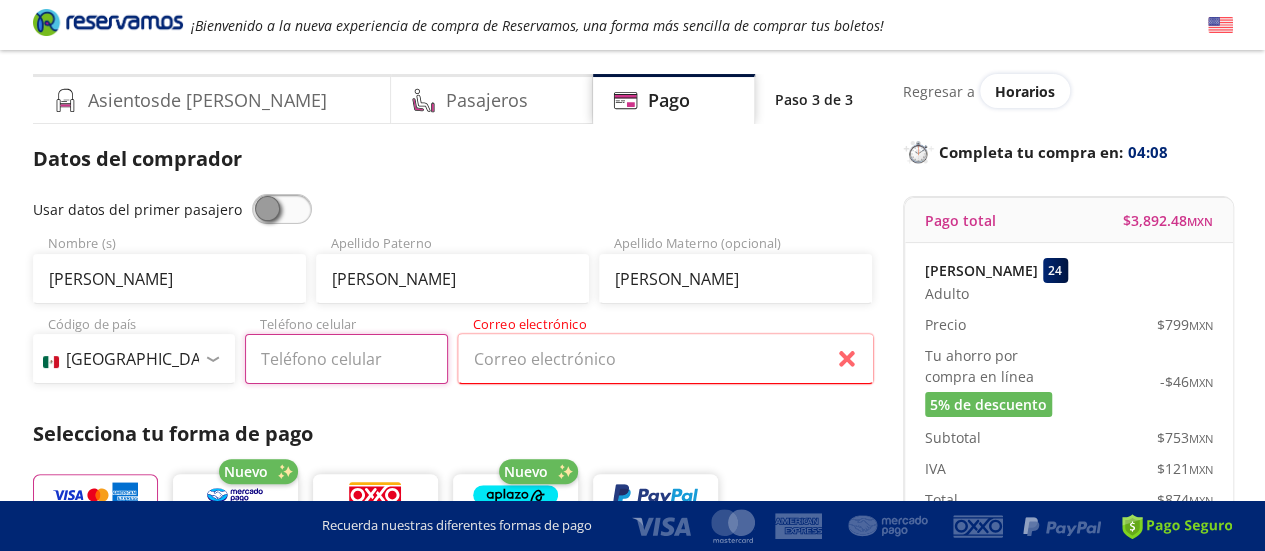 click on "Teléfono celular" at bounding box center (346, 359) 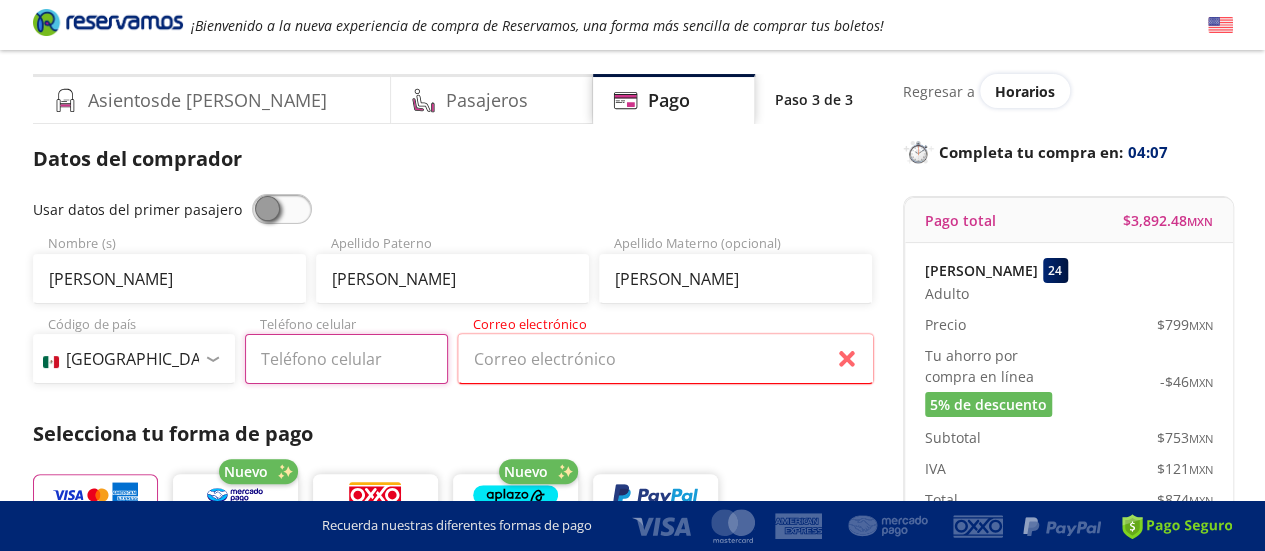 type on "[PHONE_NUMBER]" 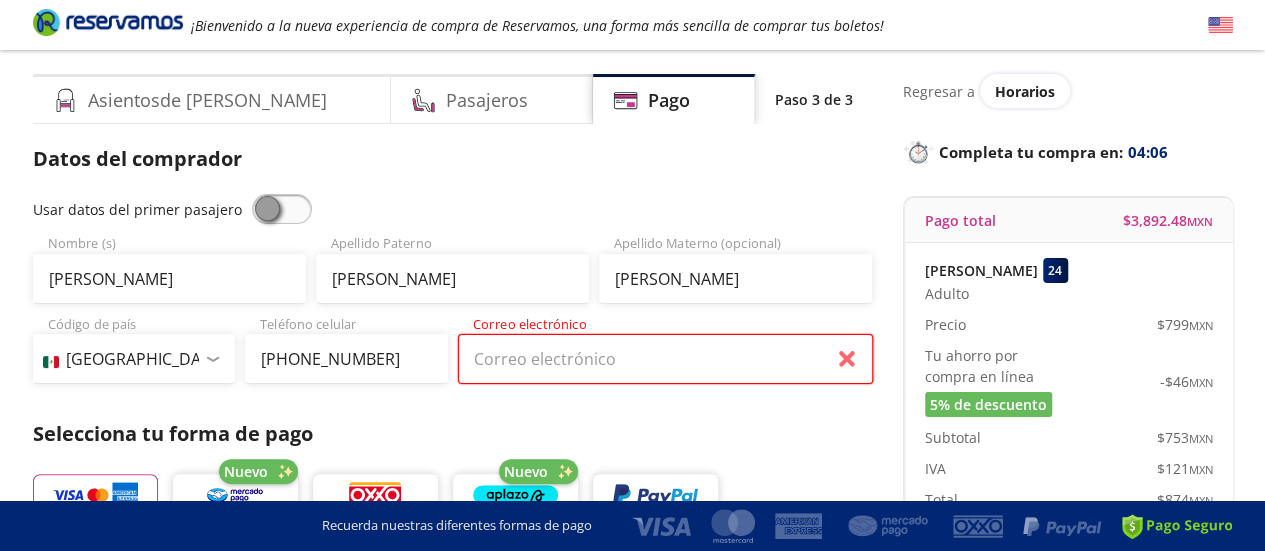 click on "Correo electrónico" at bounding box center [665, 359] 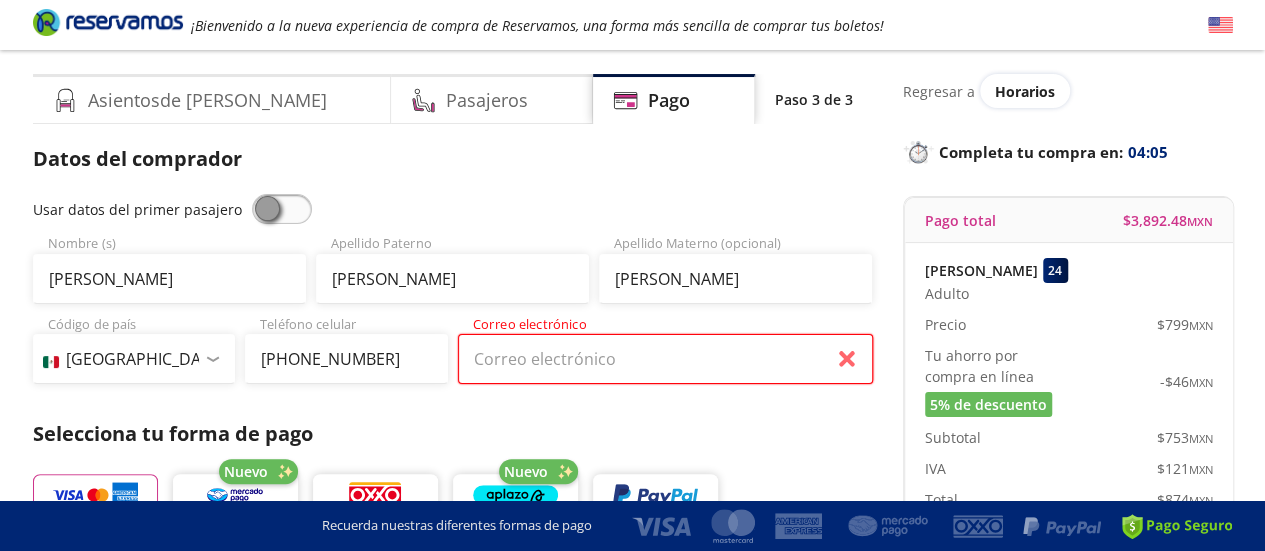 type on "[EMAIL_ADDRESS][DOMAIN_NAME]" 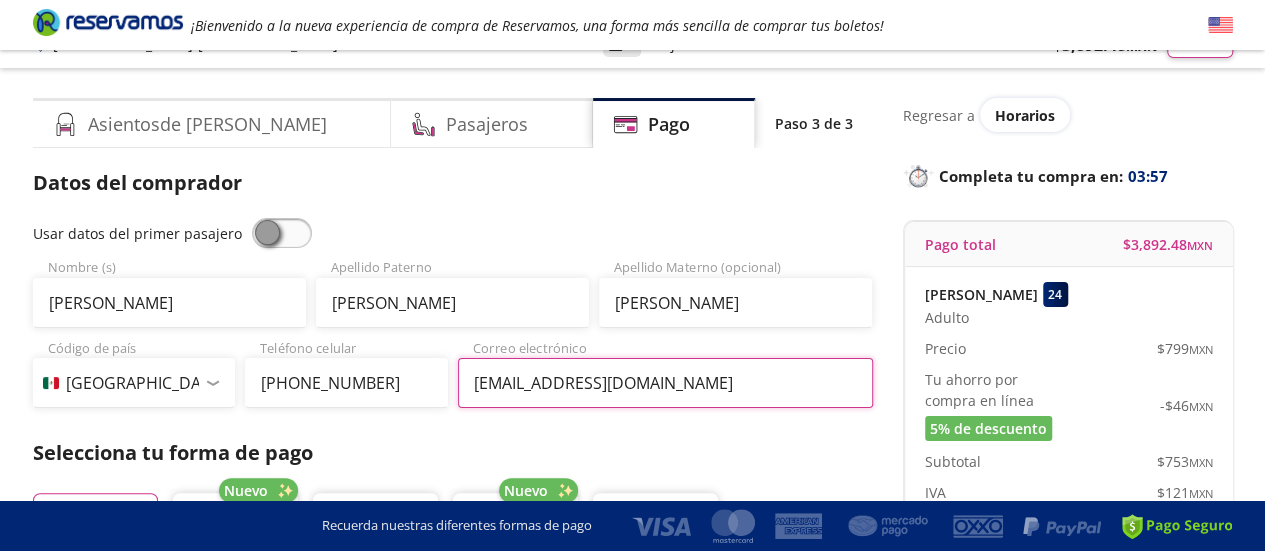 scroll, scrollTop: 20, scrollLeft: 0, axis: vertical 